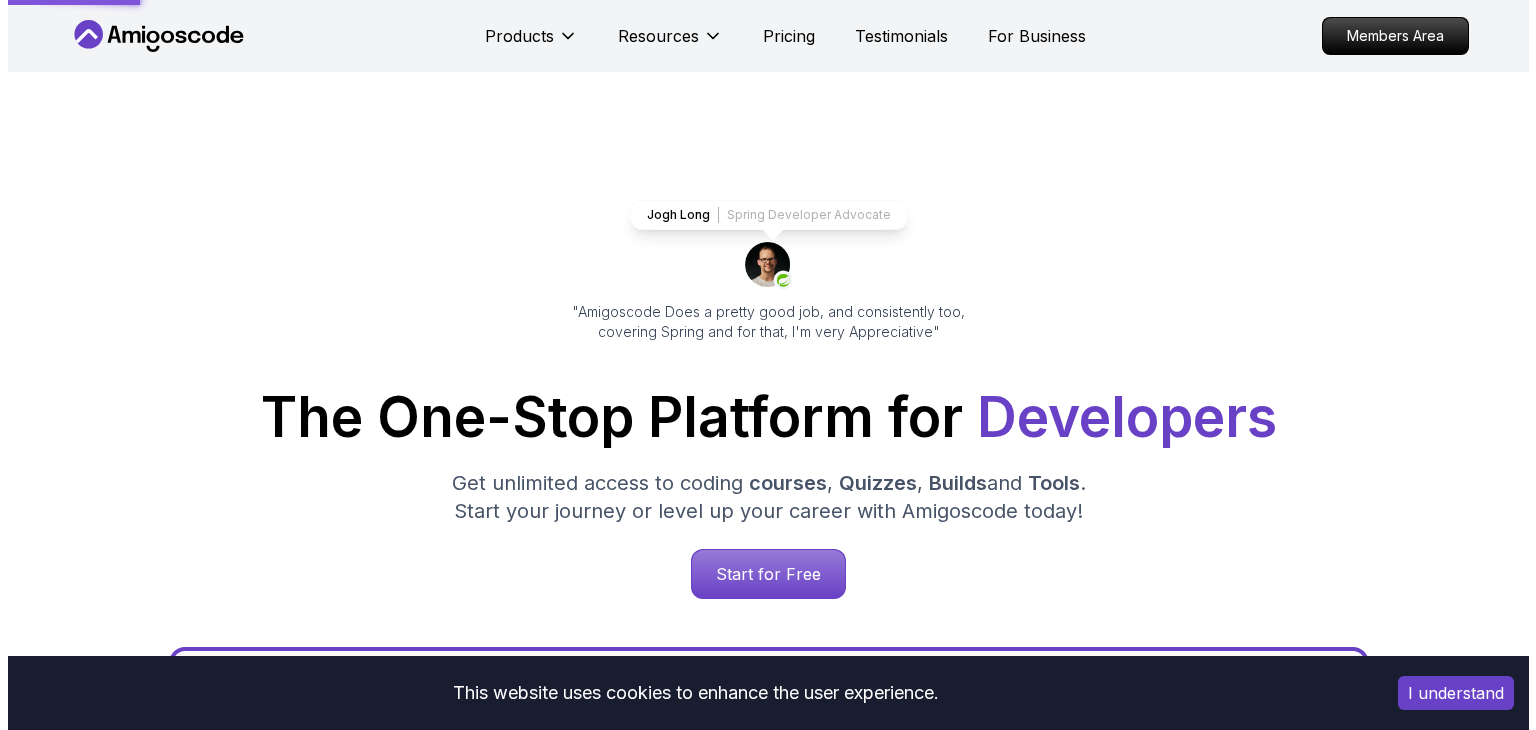 scroll, scrollTop: 0, scrollLeft: 0, axis: both 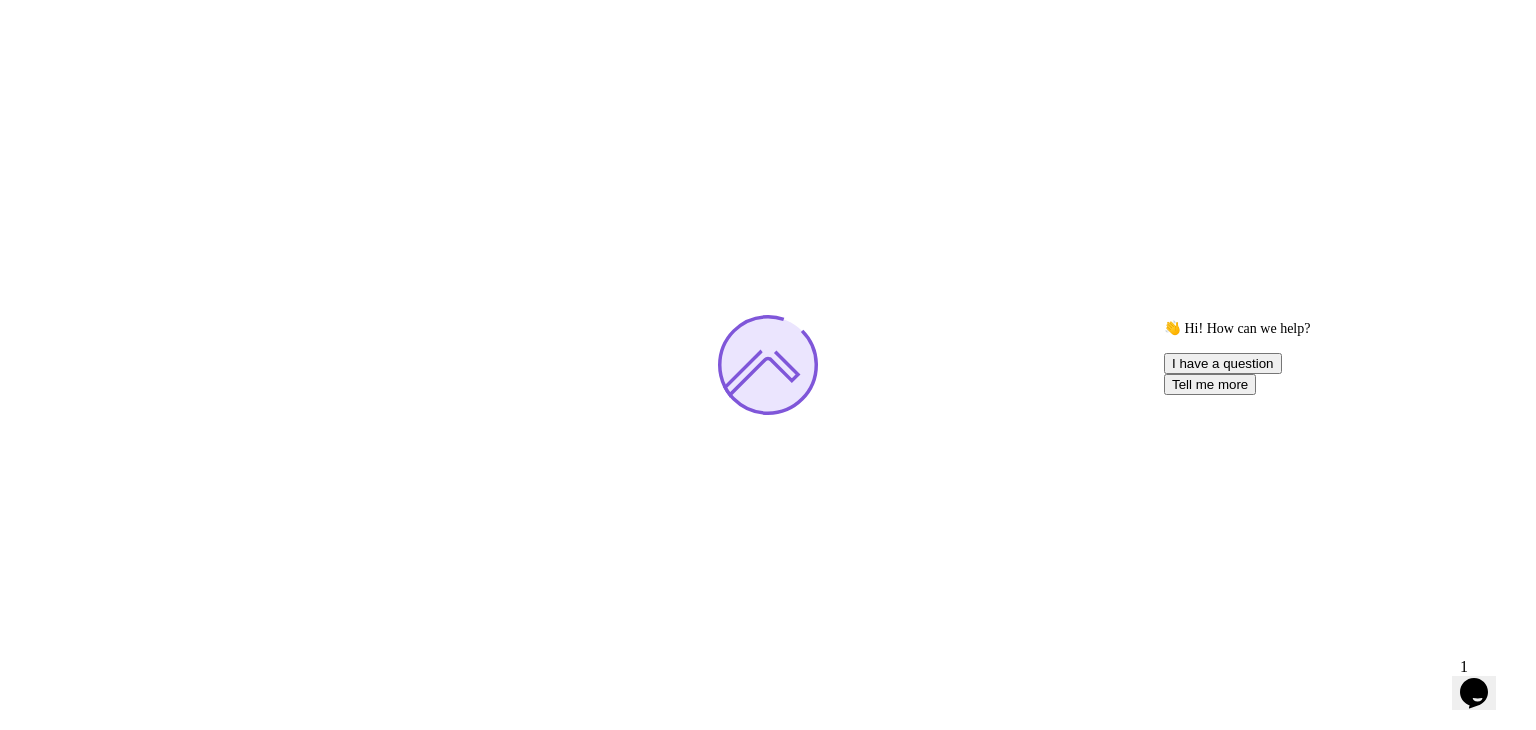 click at bounding box center (768, 365) 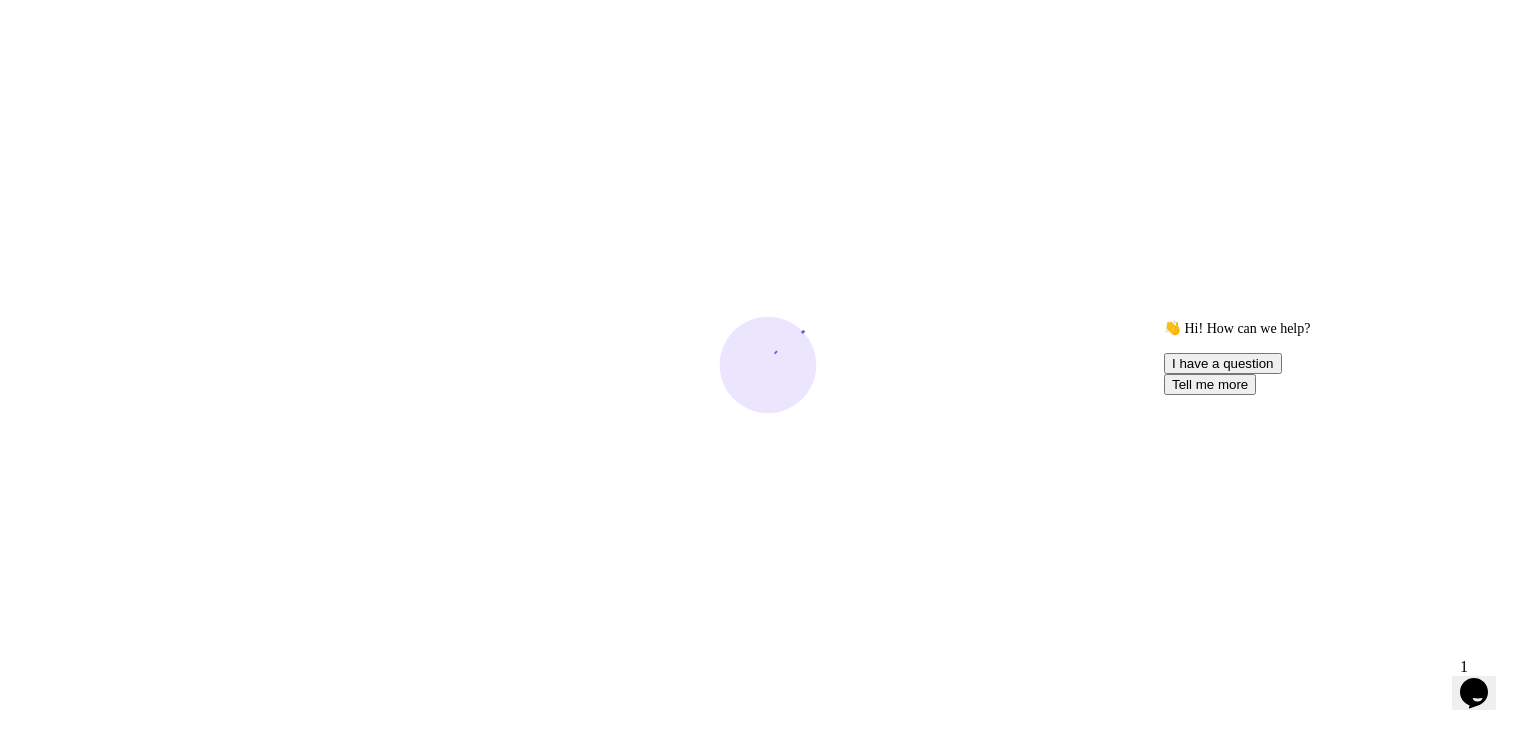 click at bounding box center [1164, 320] 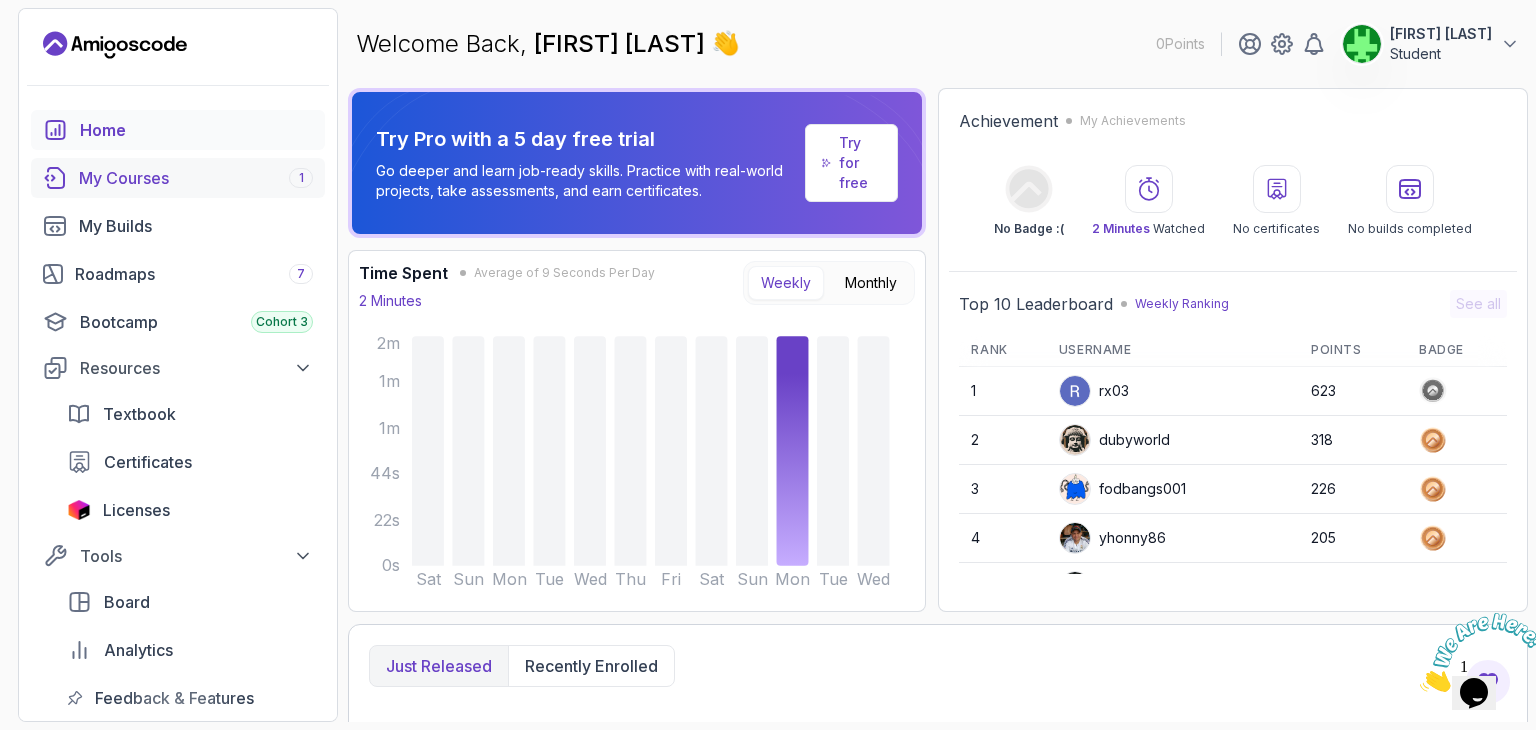 click on "My Courses 1" at bounding box center [196, 178] 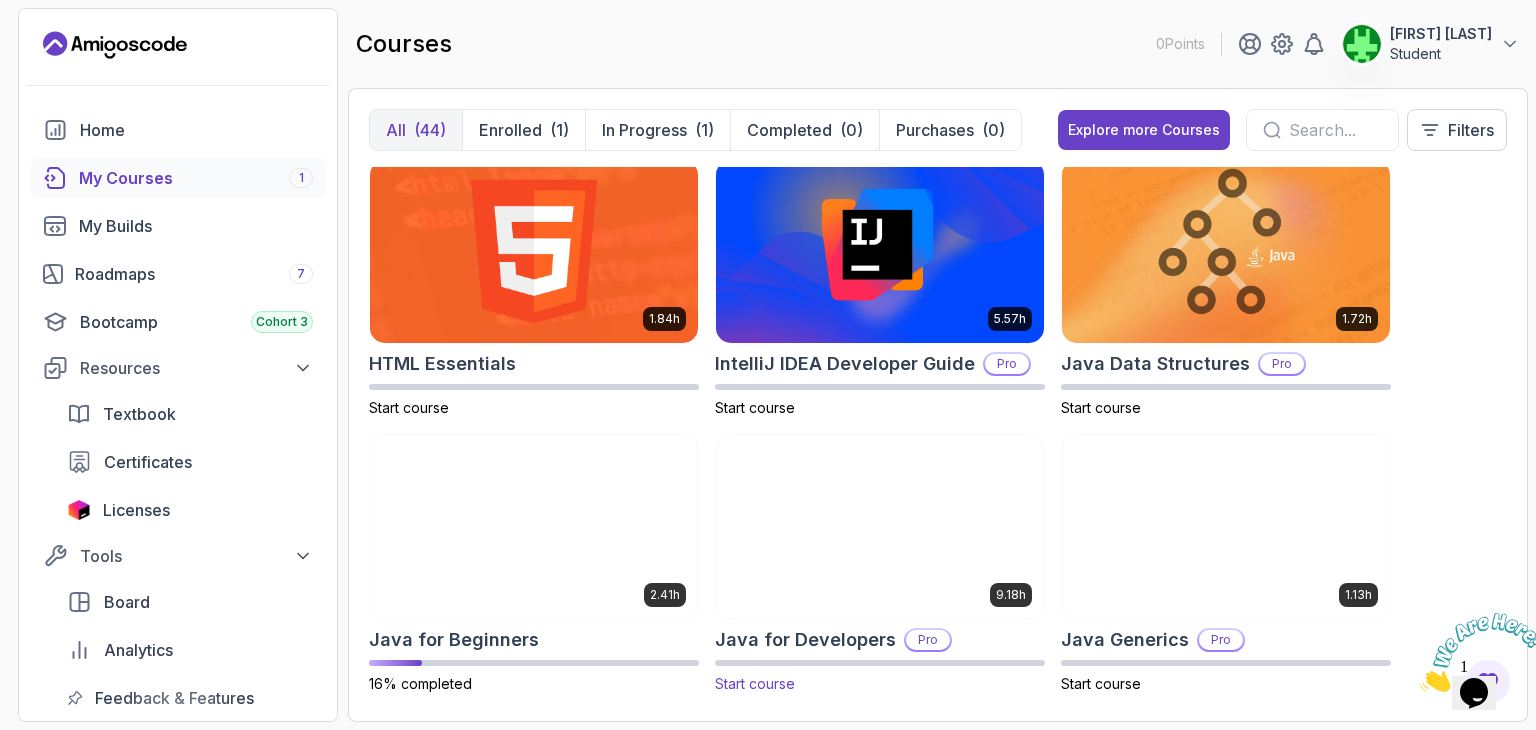 scroll, scrollTop: 1248, scrollLeft: 0, axis: vertical 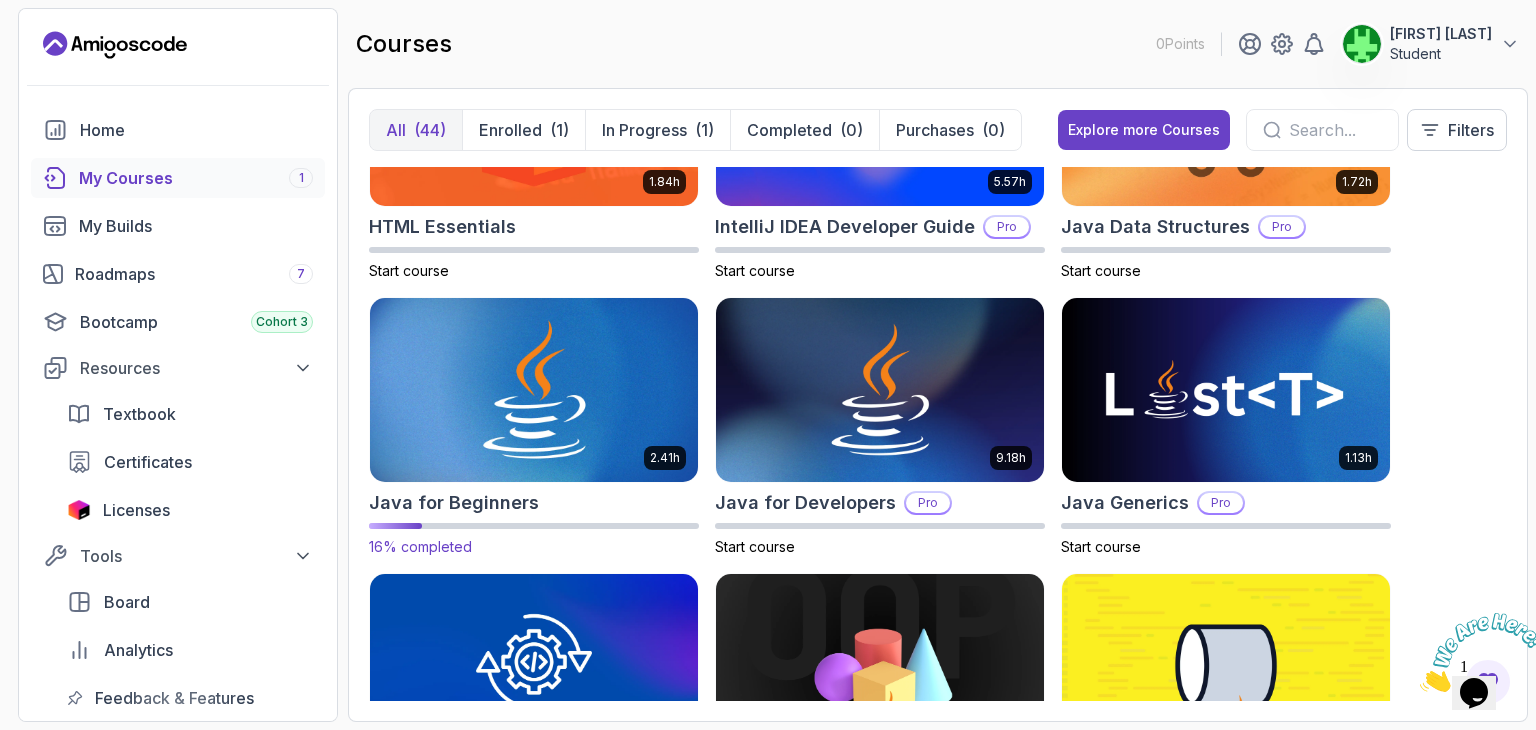 click at bounding box center [534, 390] 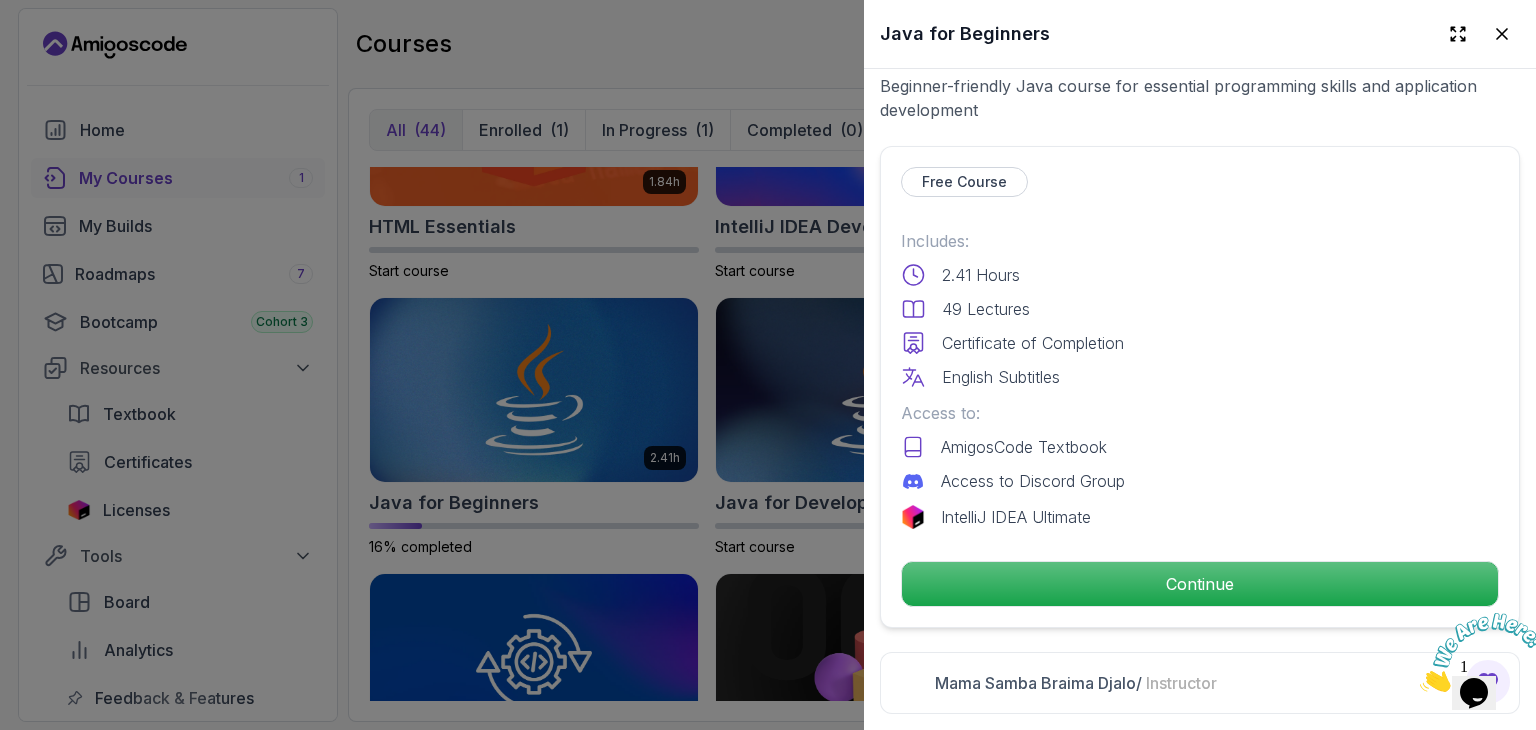 scroll, scrollTop: 398, scrollLeft: 0, axis: vertical 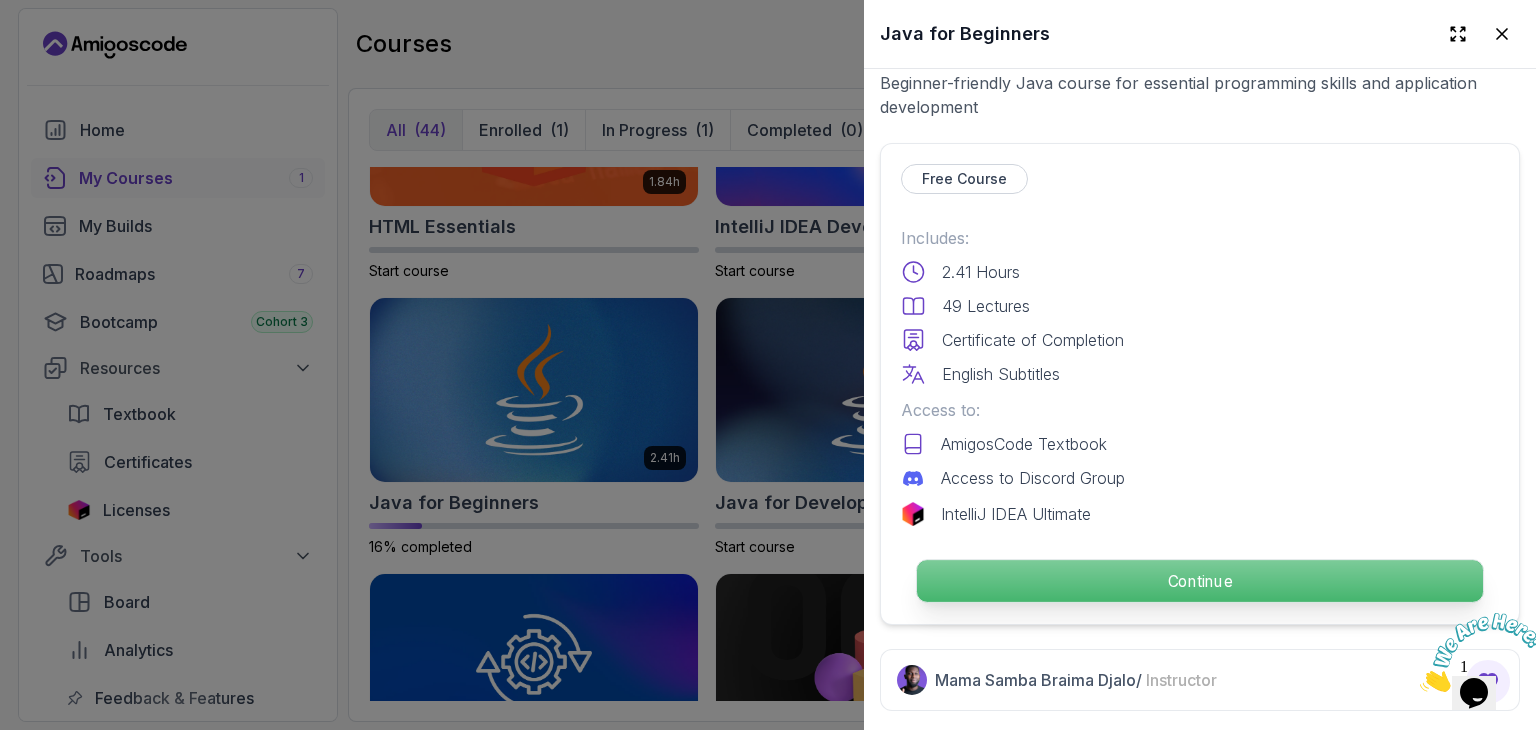 click on "Continue" at bounding box center [1200, 581] 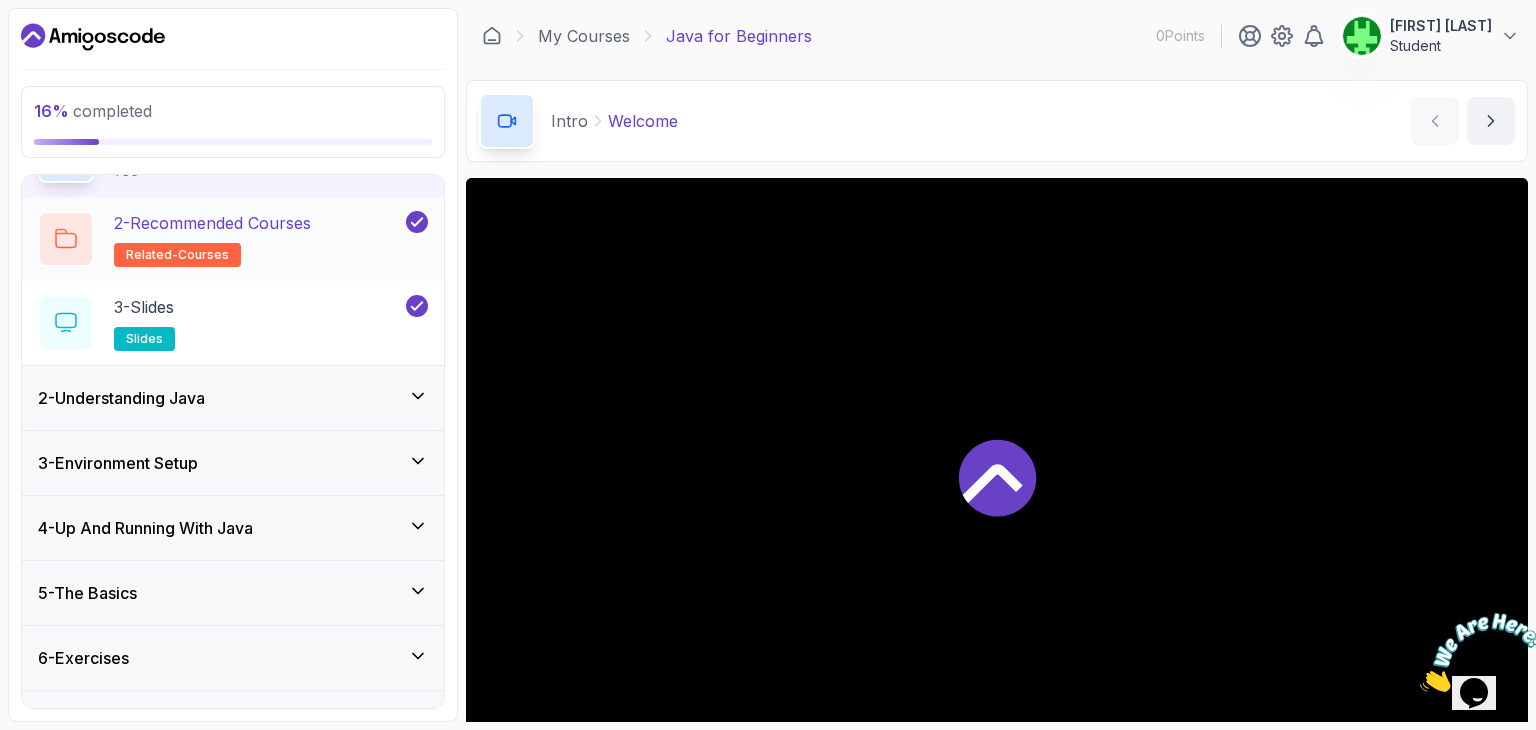 scroll, scrollTop: 127, scrollLeft: 0, axis: vertical 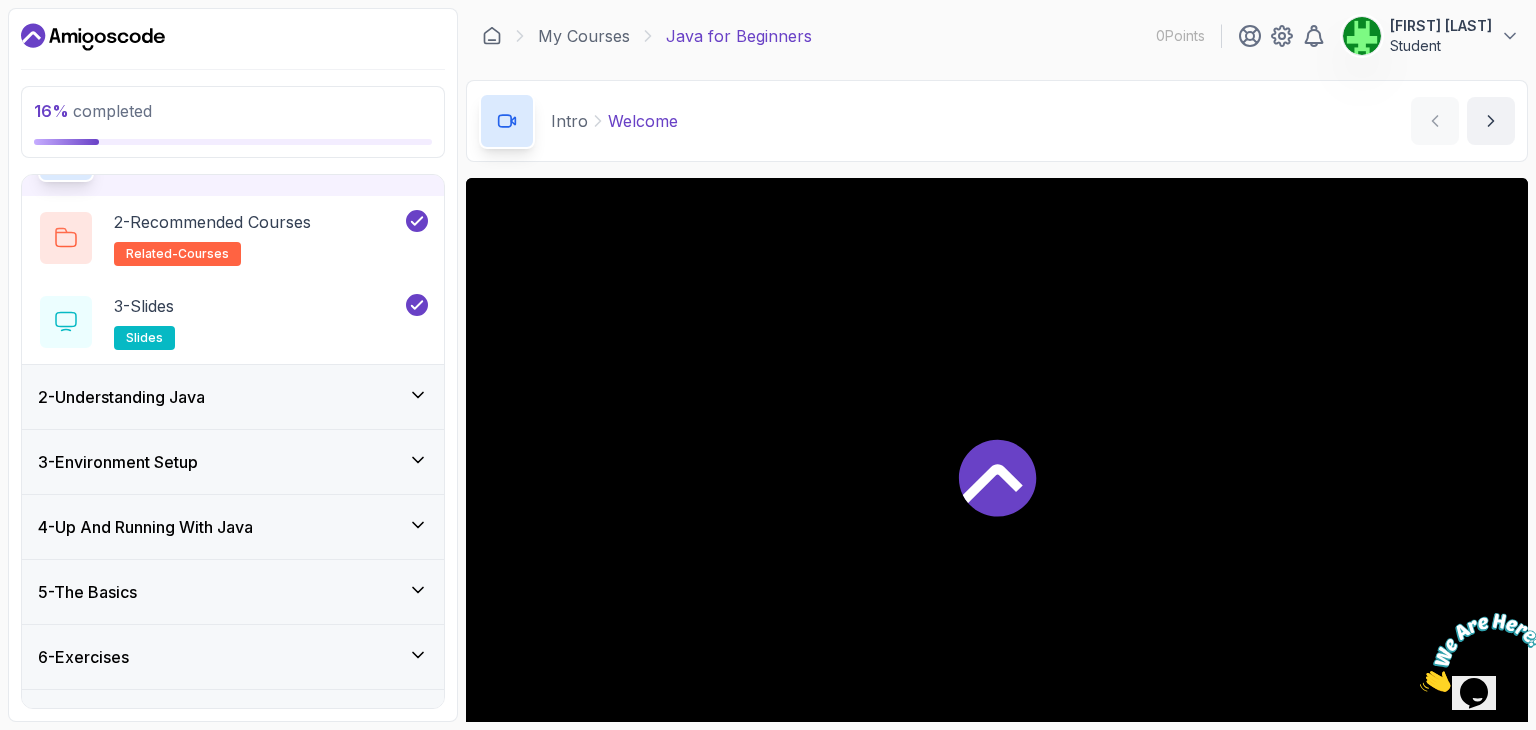 click on "2  -  Understanding Java" at bounding box center [233, 397] 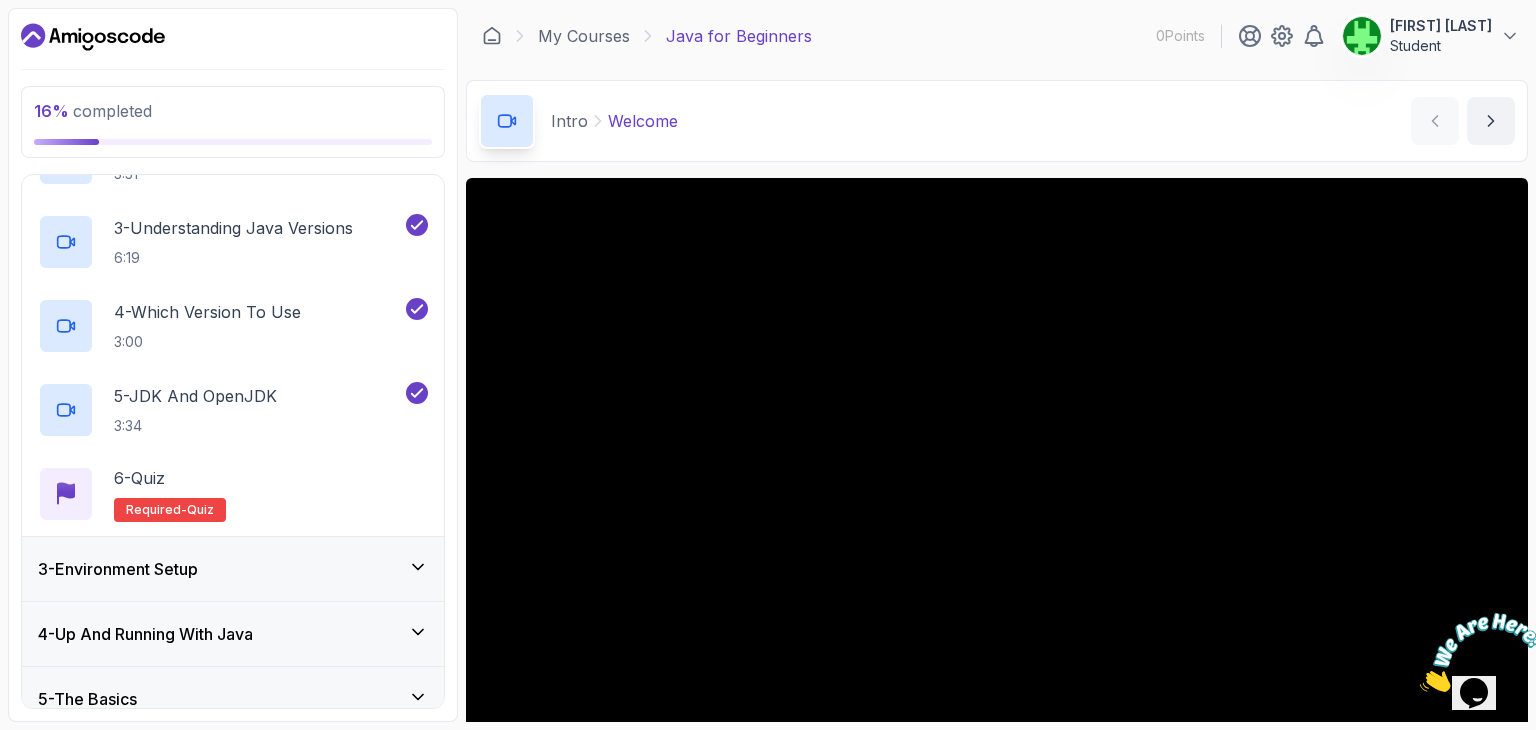 scroll, scrollTop: 422, scrollLeft: 0, axis: vertical 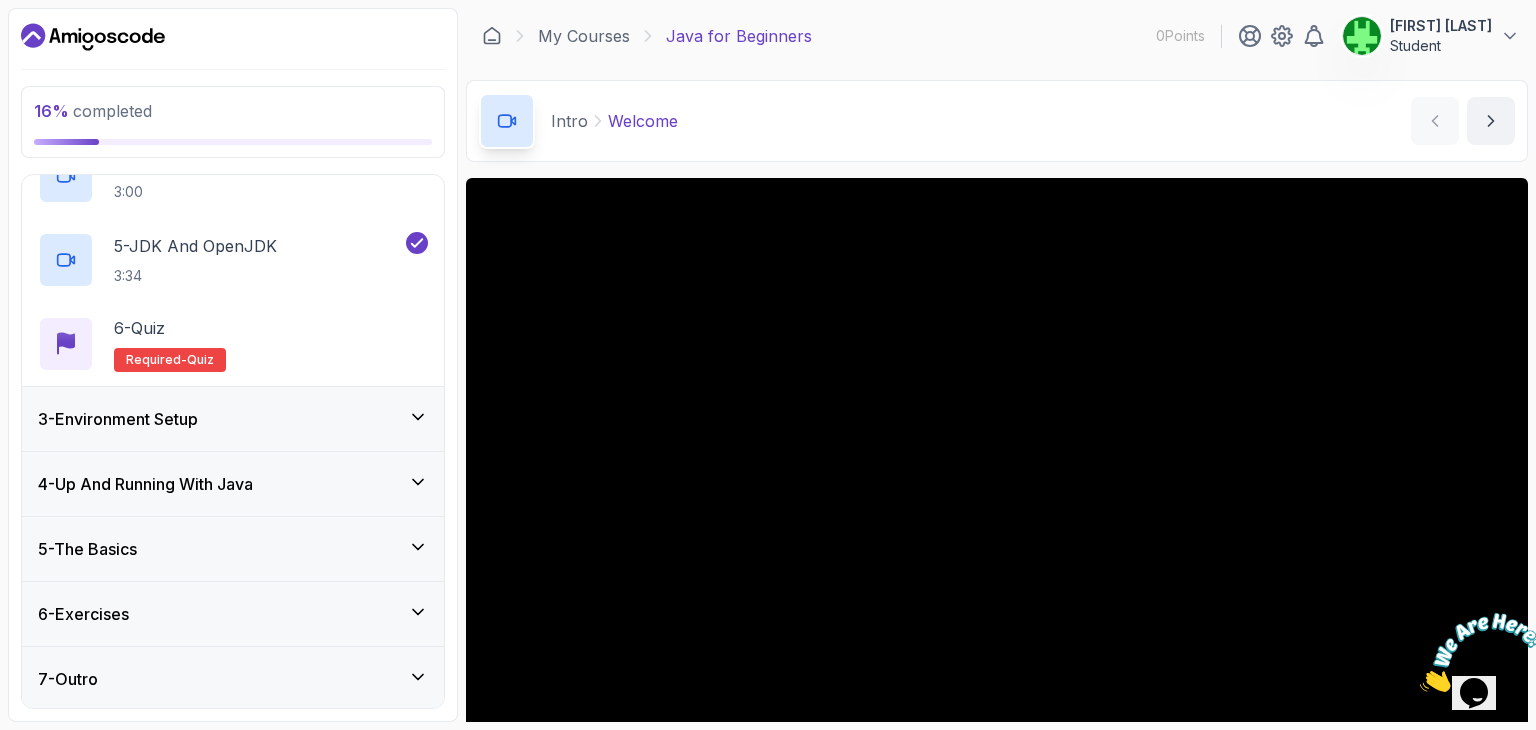 click on "3  -  Environment Setup" at bounding box center (233, 419) 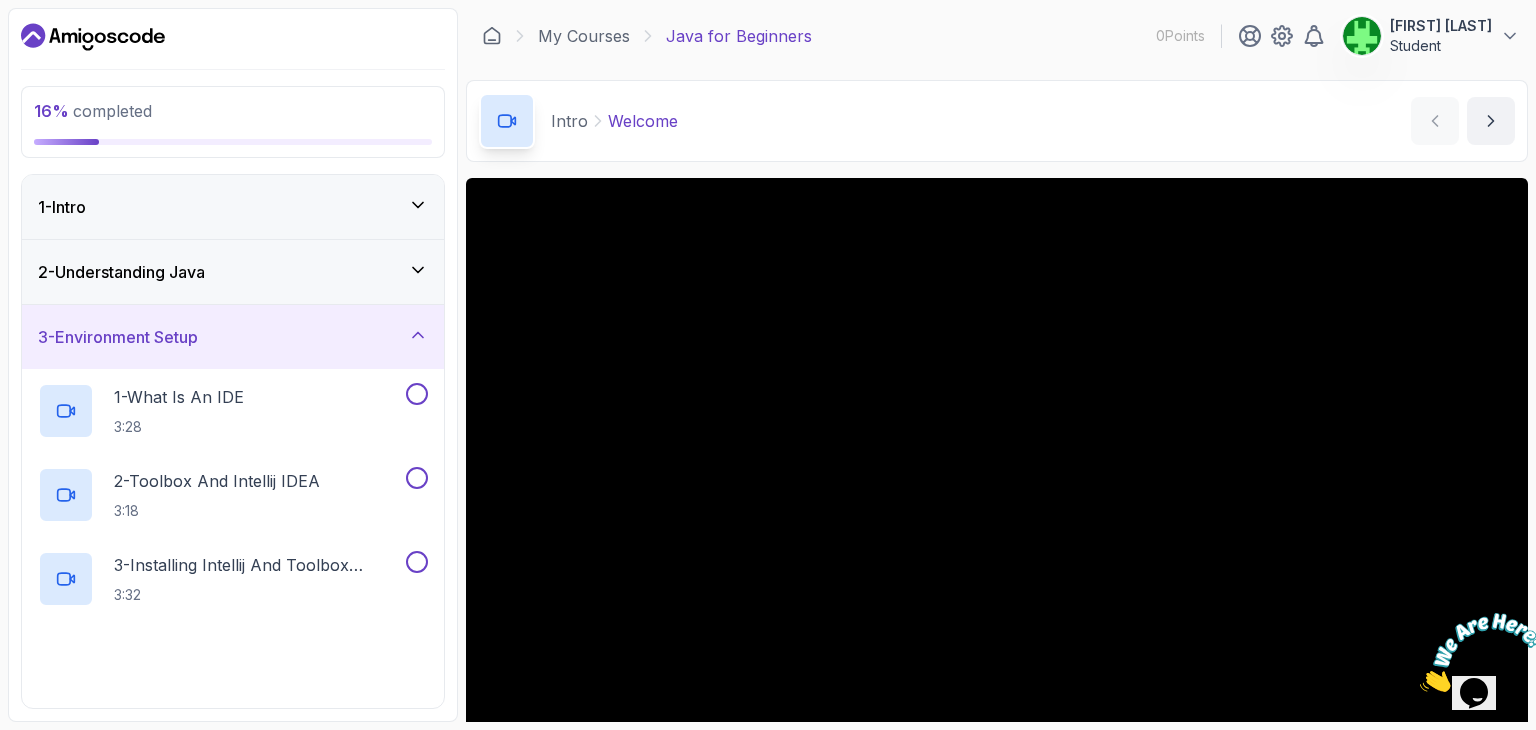 scroll, scrollTop: 16, scrollLeft: 0, axis: vertical 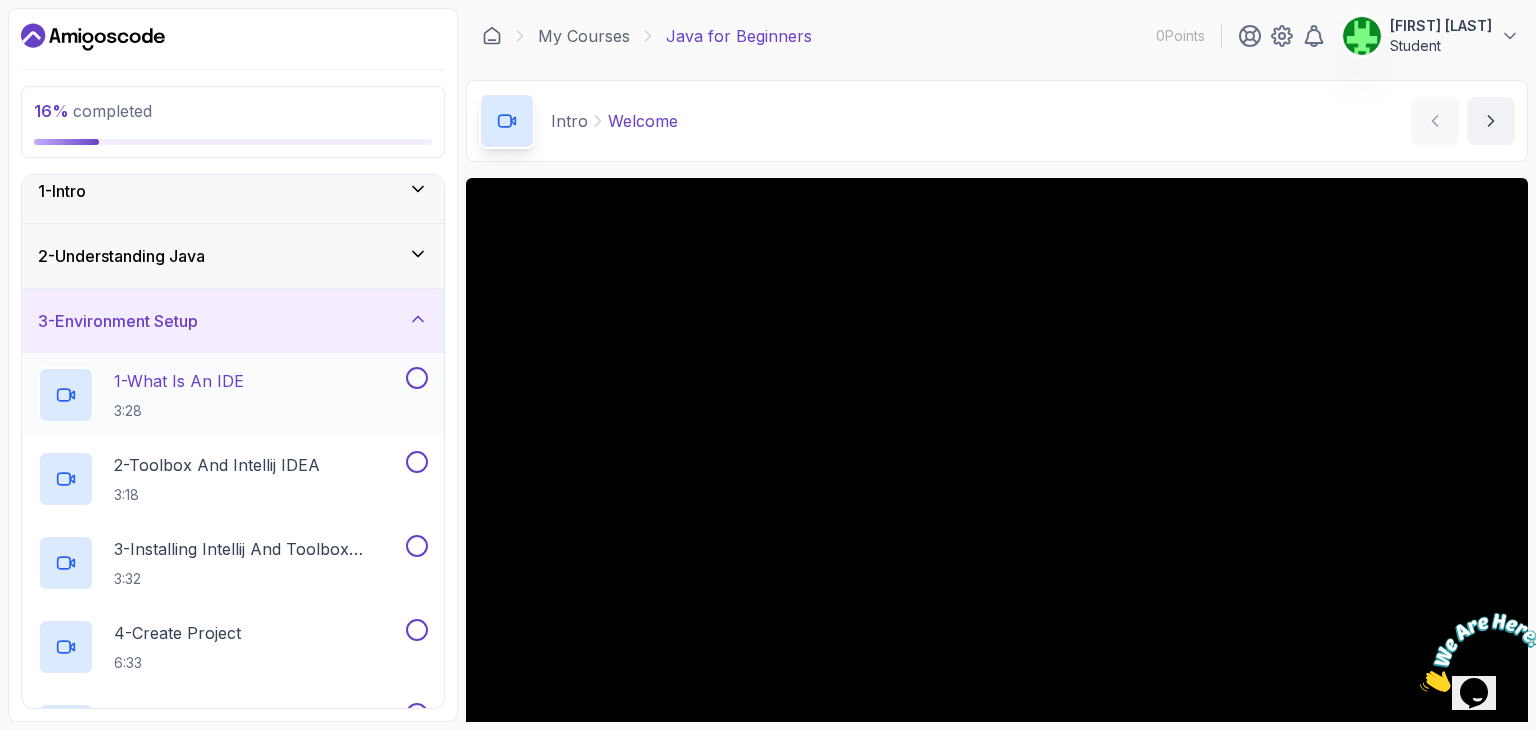 click on "1  -  What Is An IDE 3:28" at bounding box center [220, 395] 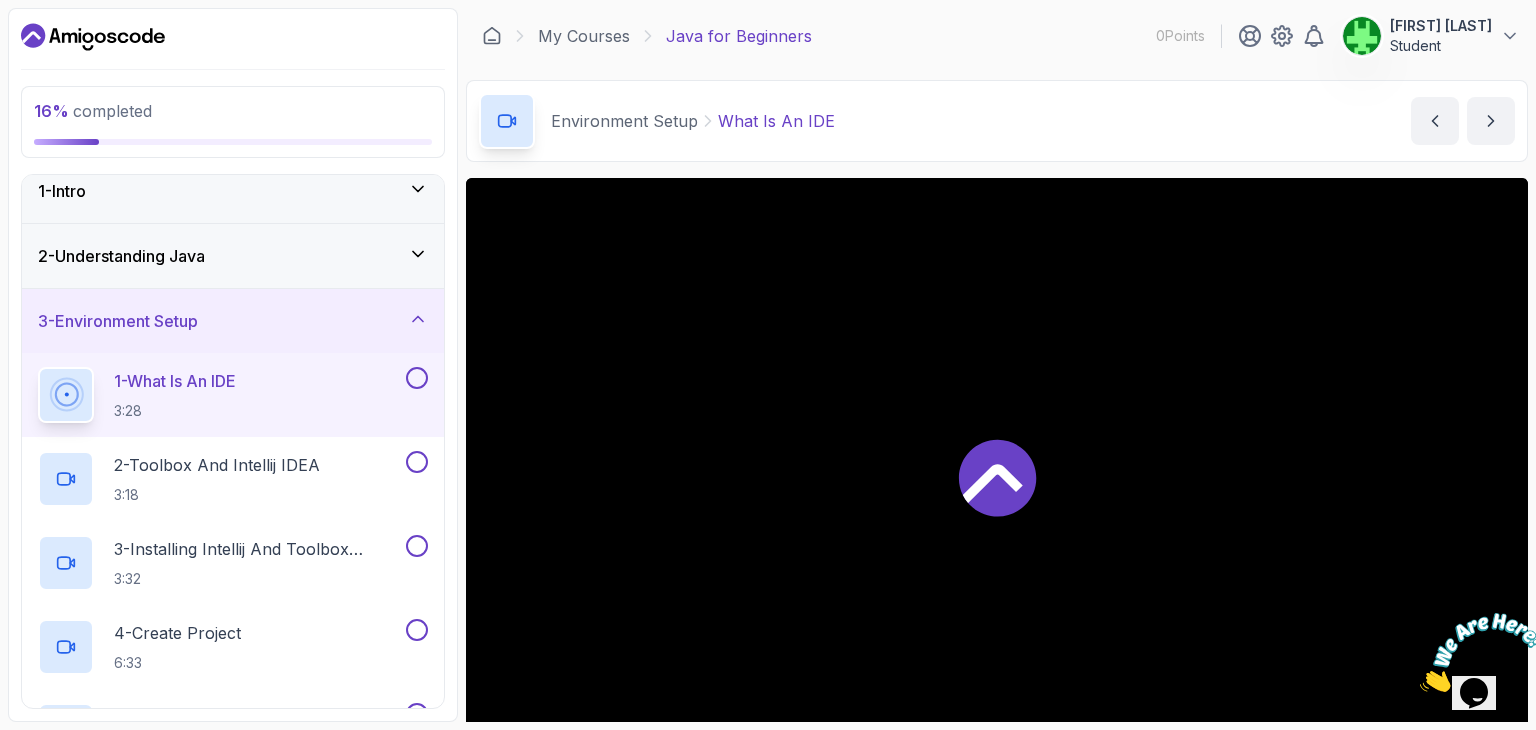 click on "1  -  What Is An IDE 3:28" at bounding box center (220, 395) 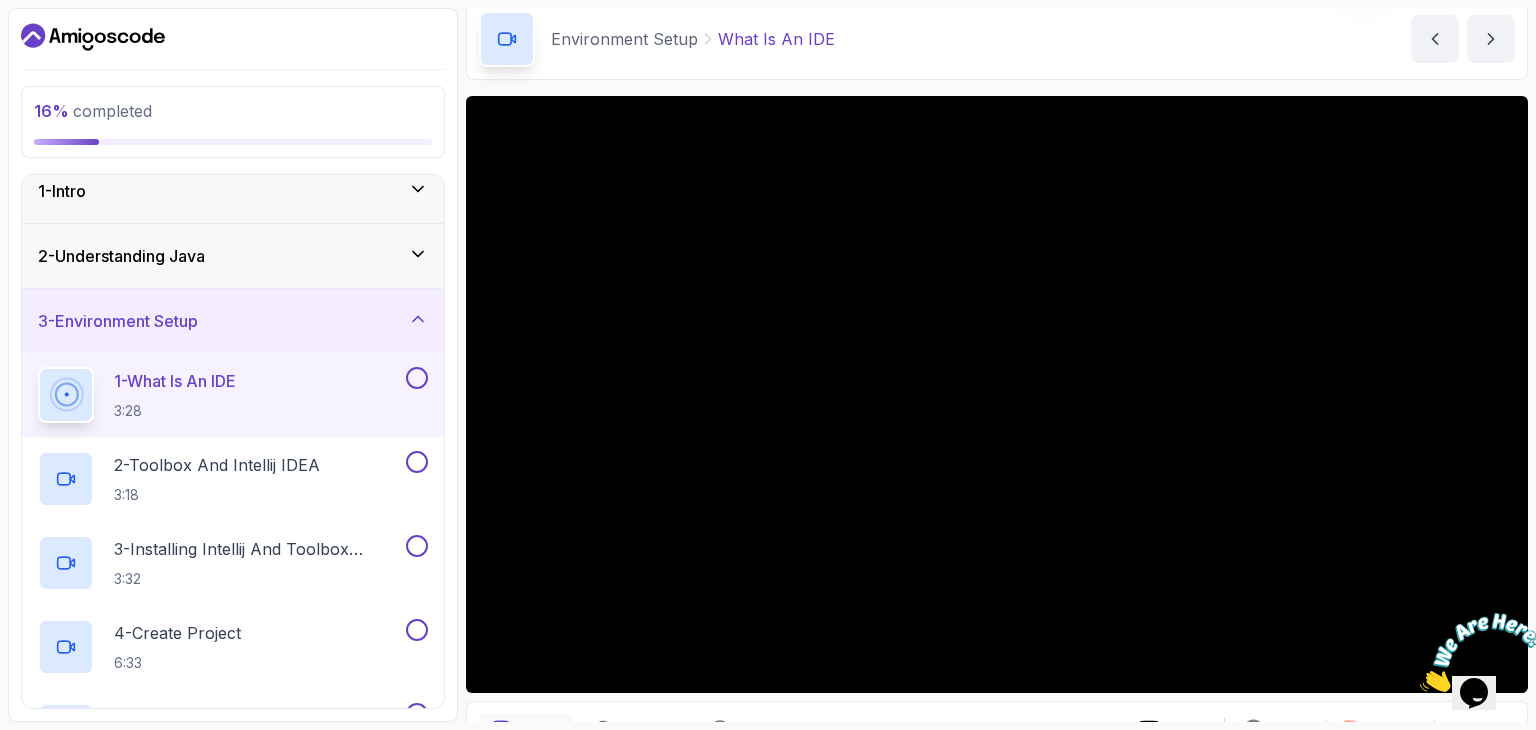 scroll, scrollTop: 123, scrollLeft: 0, axis: vertical 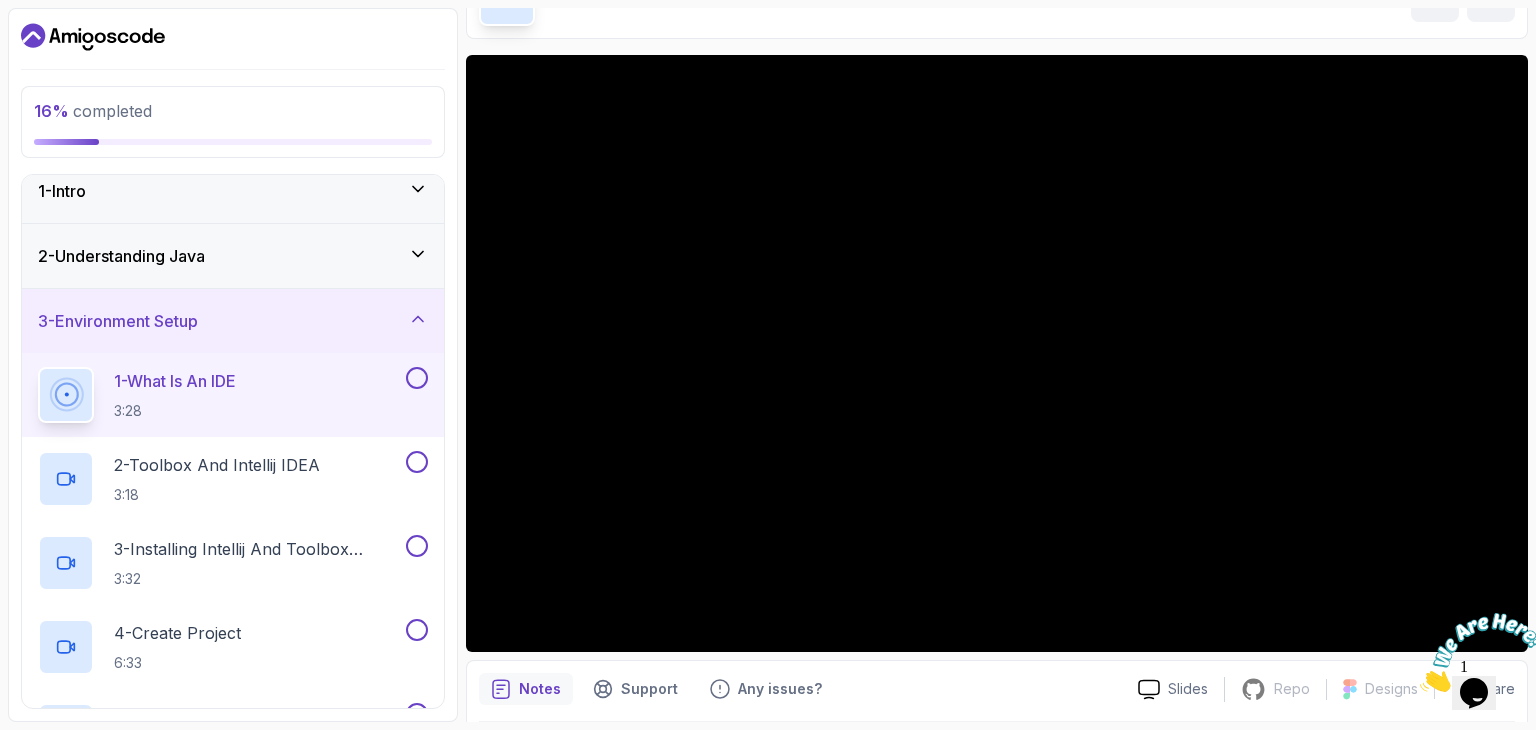 type 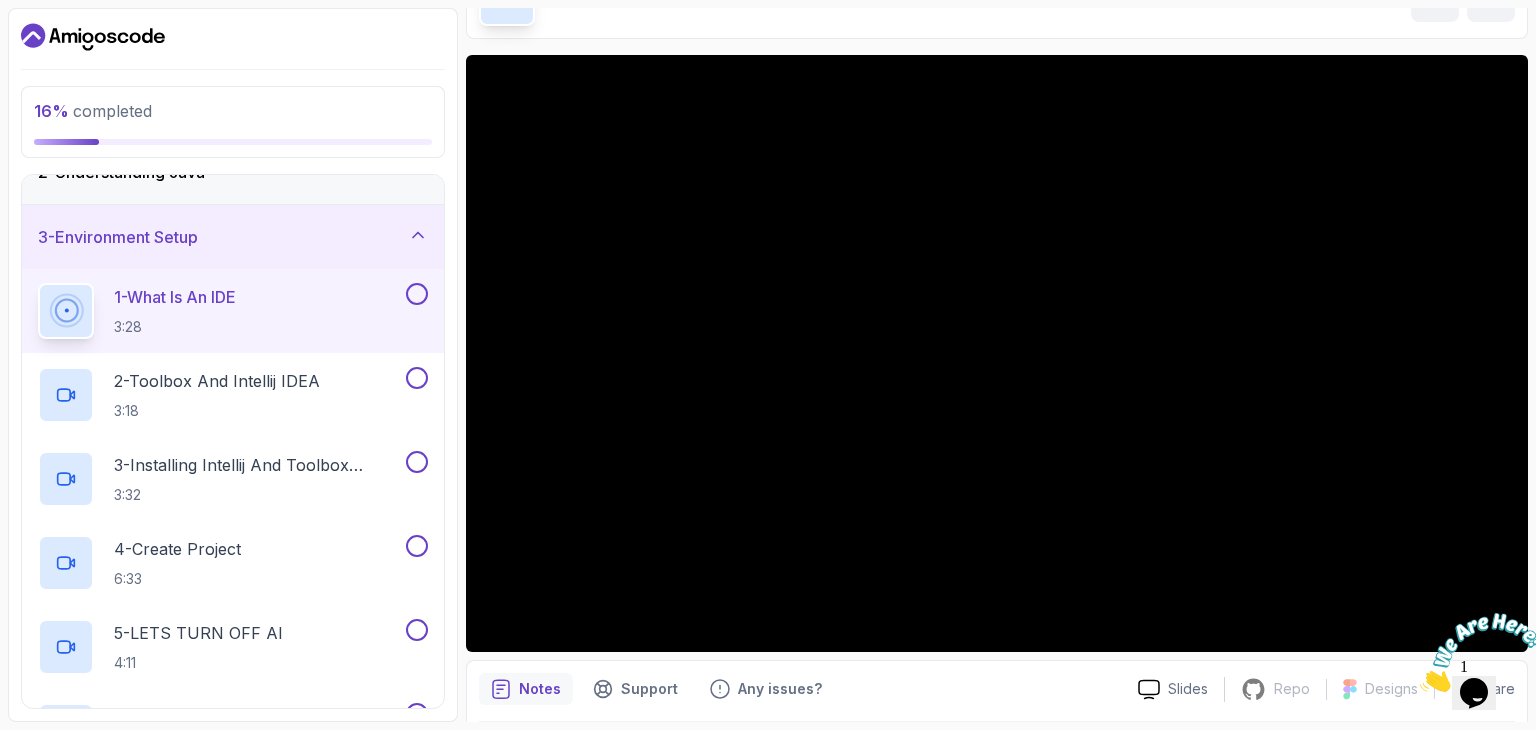 scroll, scrollTop: 100, scrollLeft: 0, axis: vertical 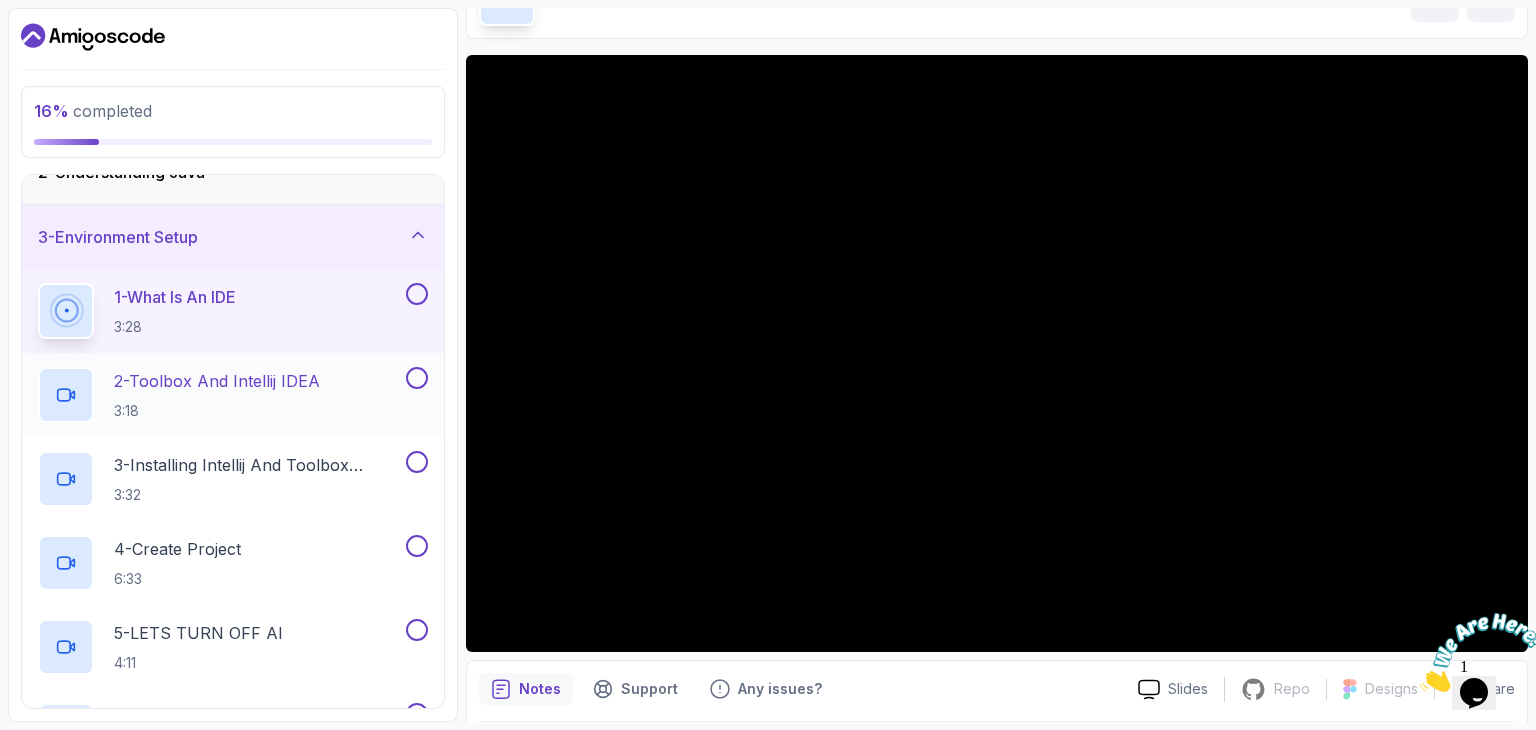 click on "2  -  Toolbox And Intellij IDEA 3:18" at bounding box center [217, 395] 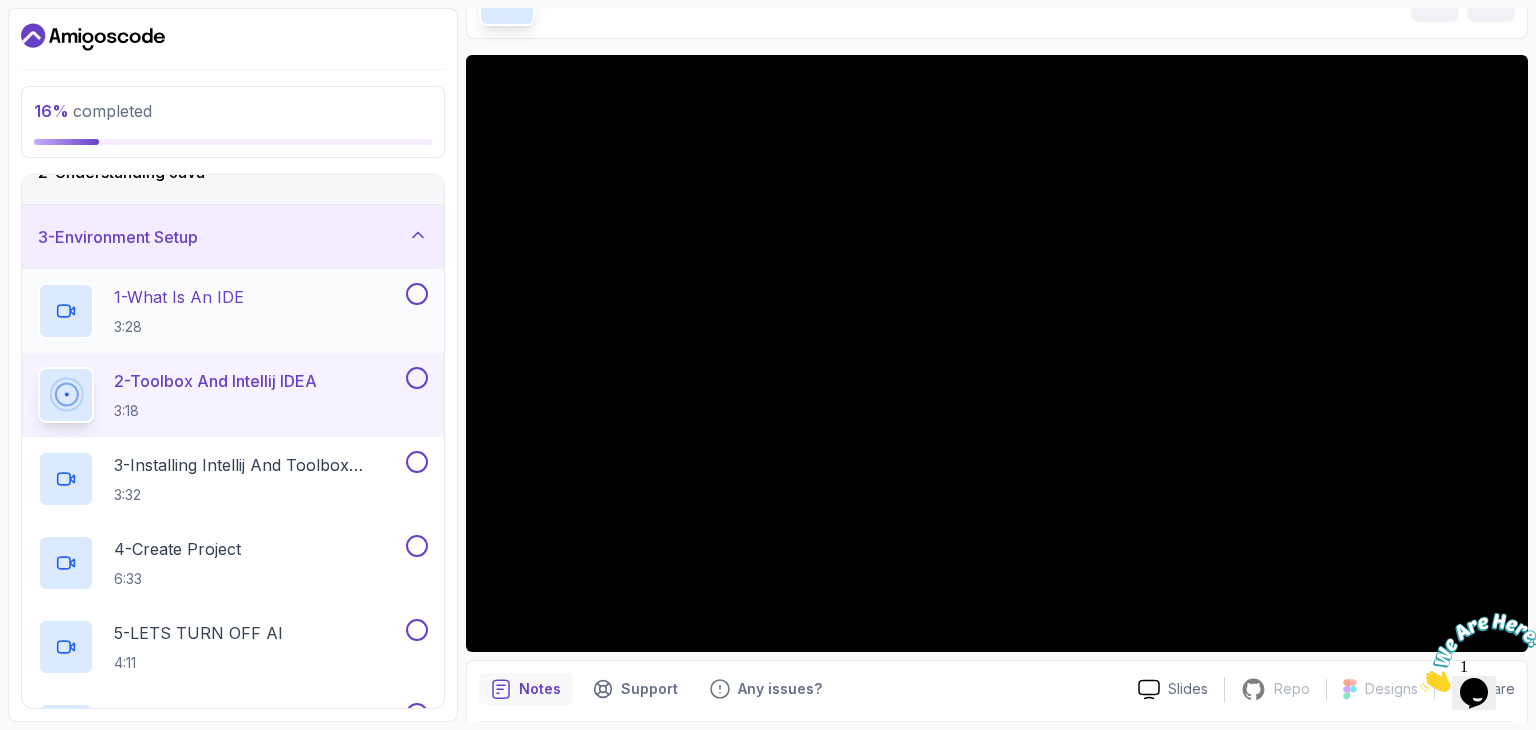 click at bounding box center [417, 294] 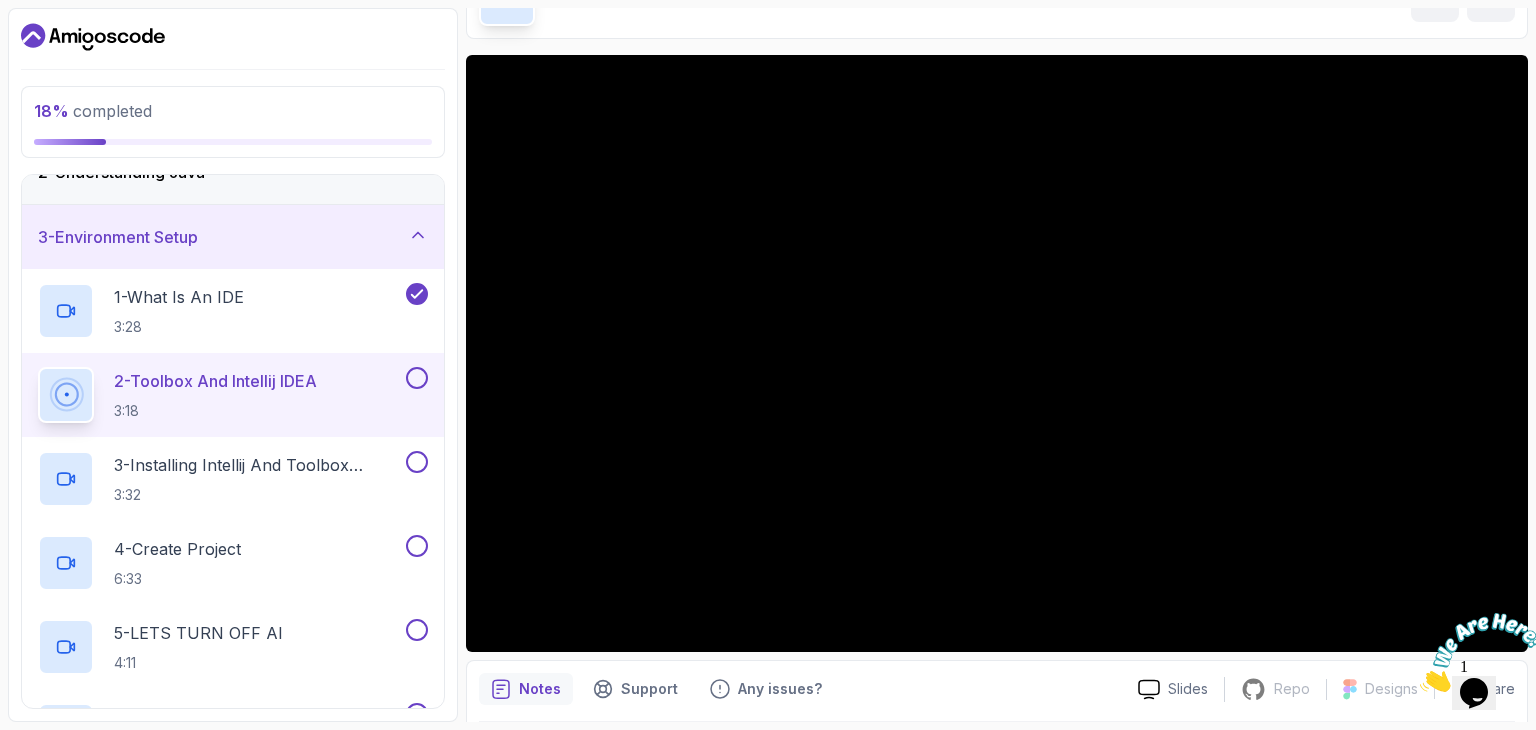 type 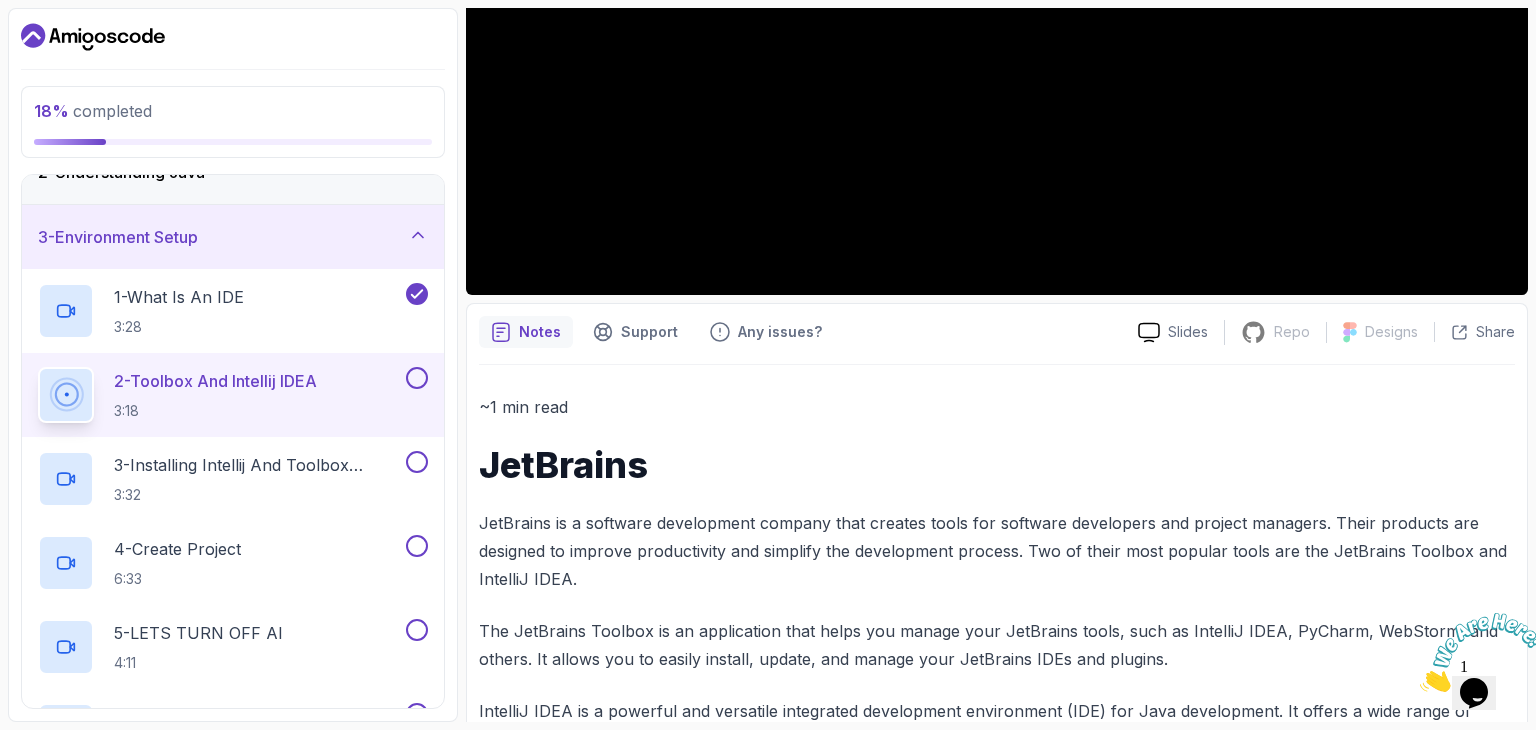 scroll, scrollTop: 796, scrollLeft: 0, axis: vertical 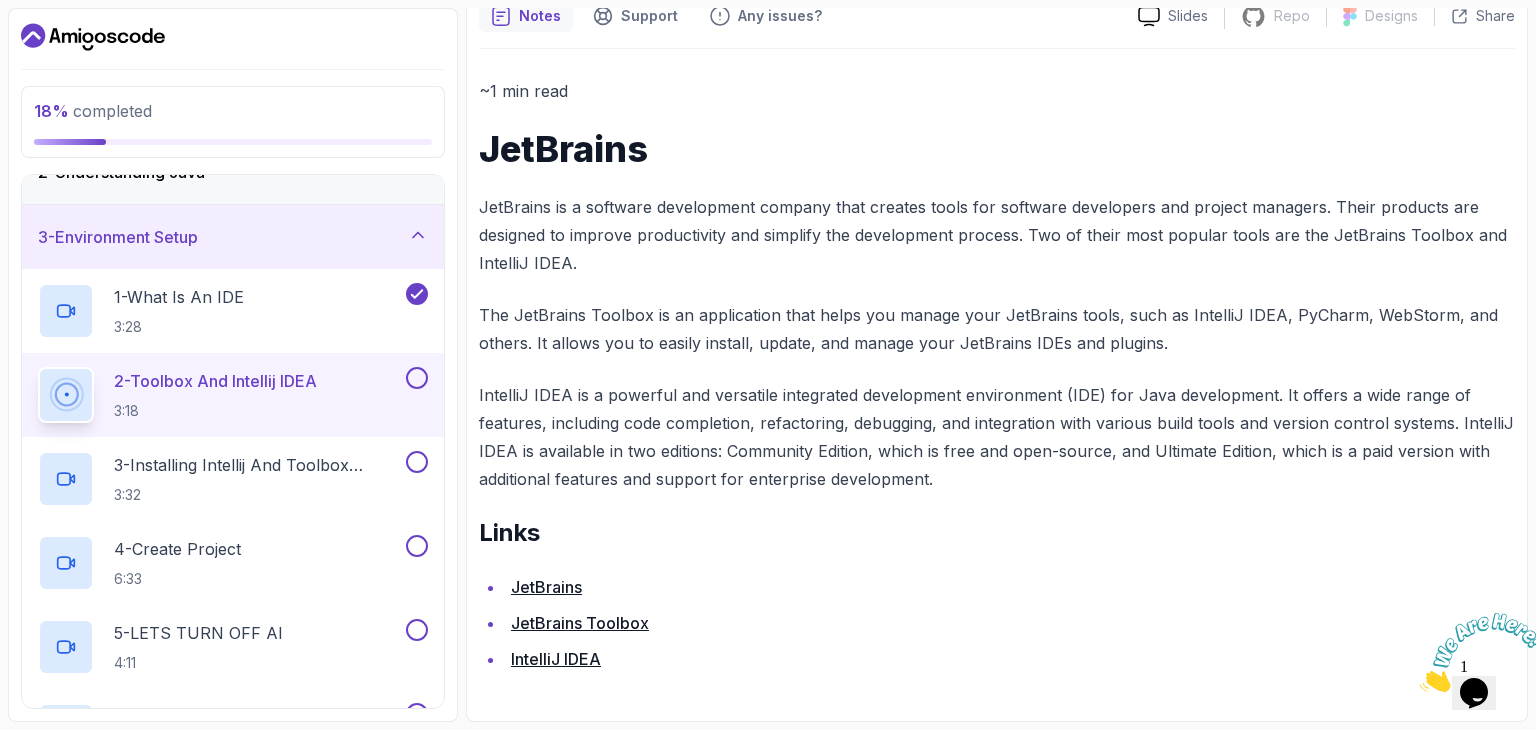 click on "JetBrains" at bounding box center (546, 587) 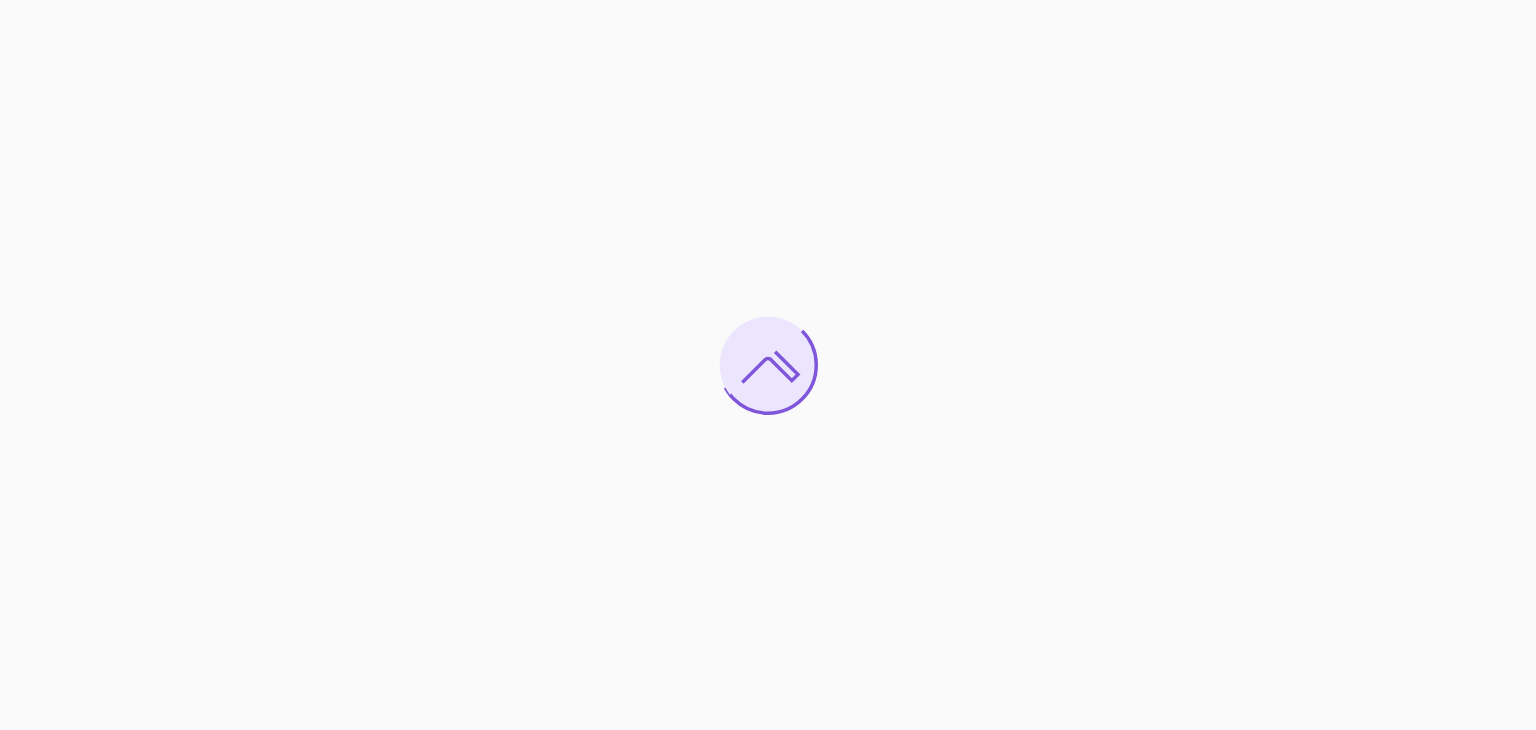 scroll, scrollTop: 0, scrollLeft: 0, axis: both 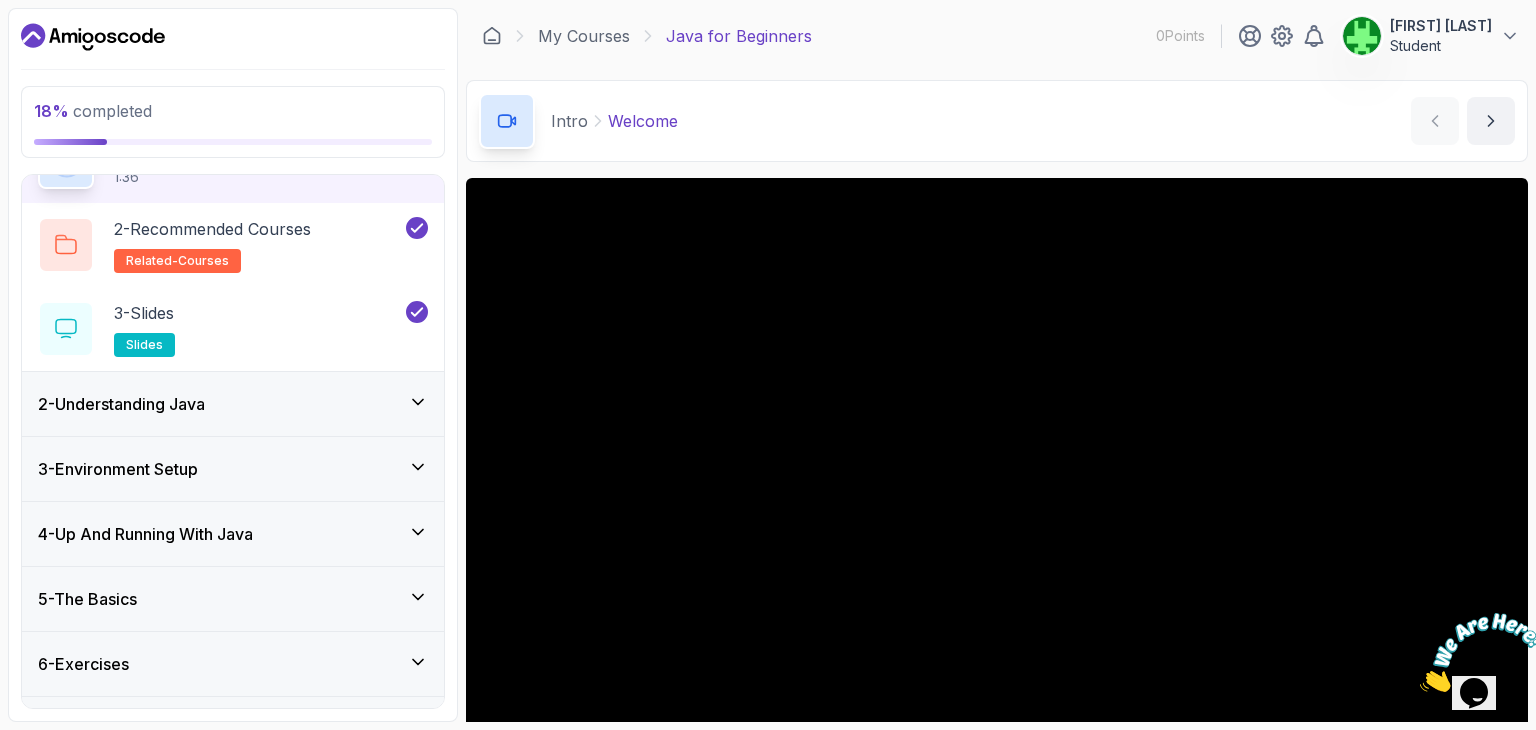 click on "3  -  Environment Setup" at bounding box center [233, 469] 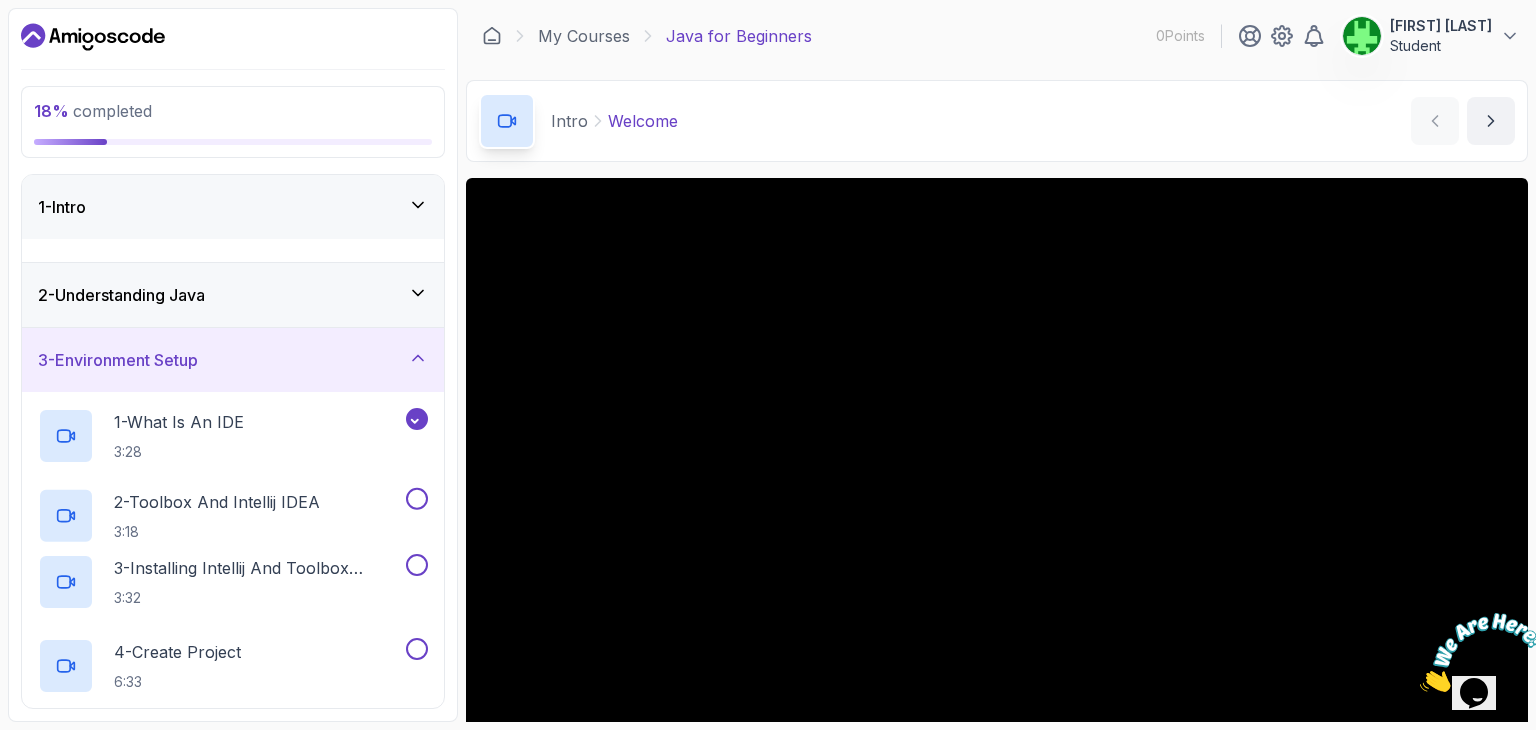 scroll, scrollTop: 124, scrollLeft: 0, axis: vertical 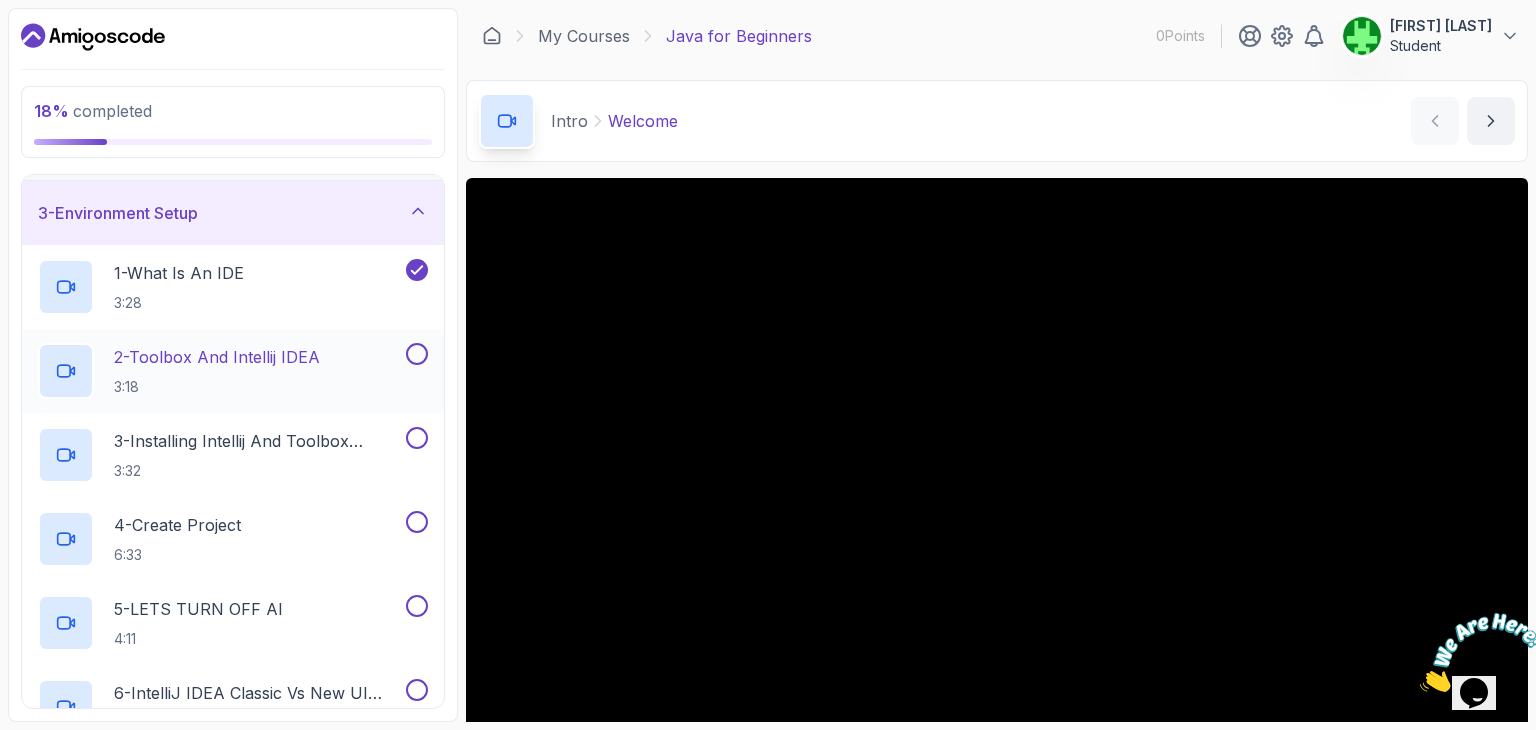 click on "2  -  Toolbox And Intellij IDEA" at bounding box center [217, 357] 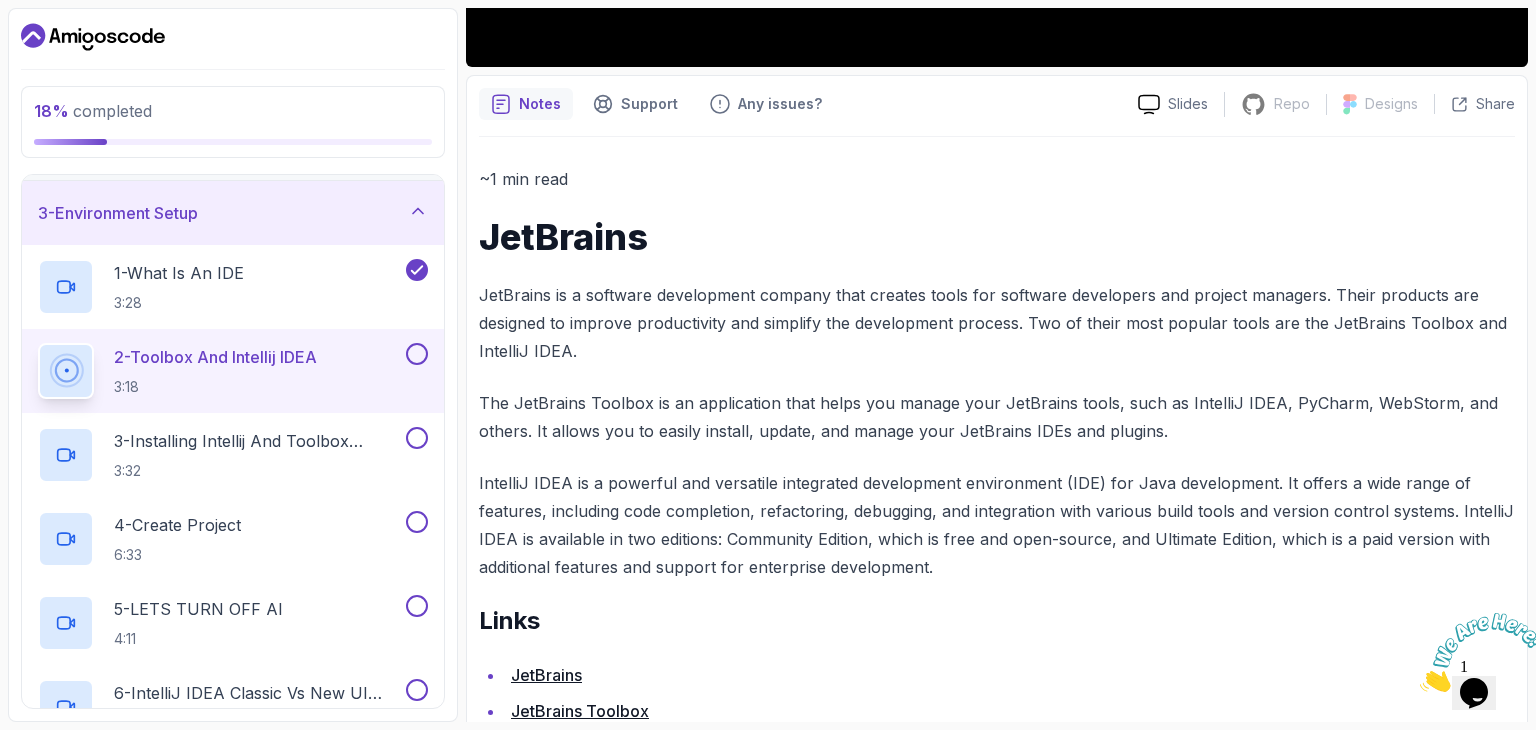 scroll, scrollTop: 796, scrollLeft: 0, axis: vertical 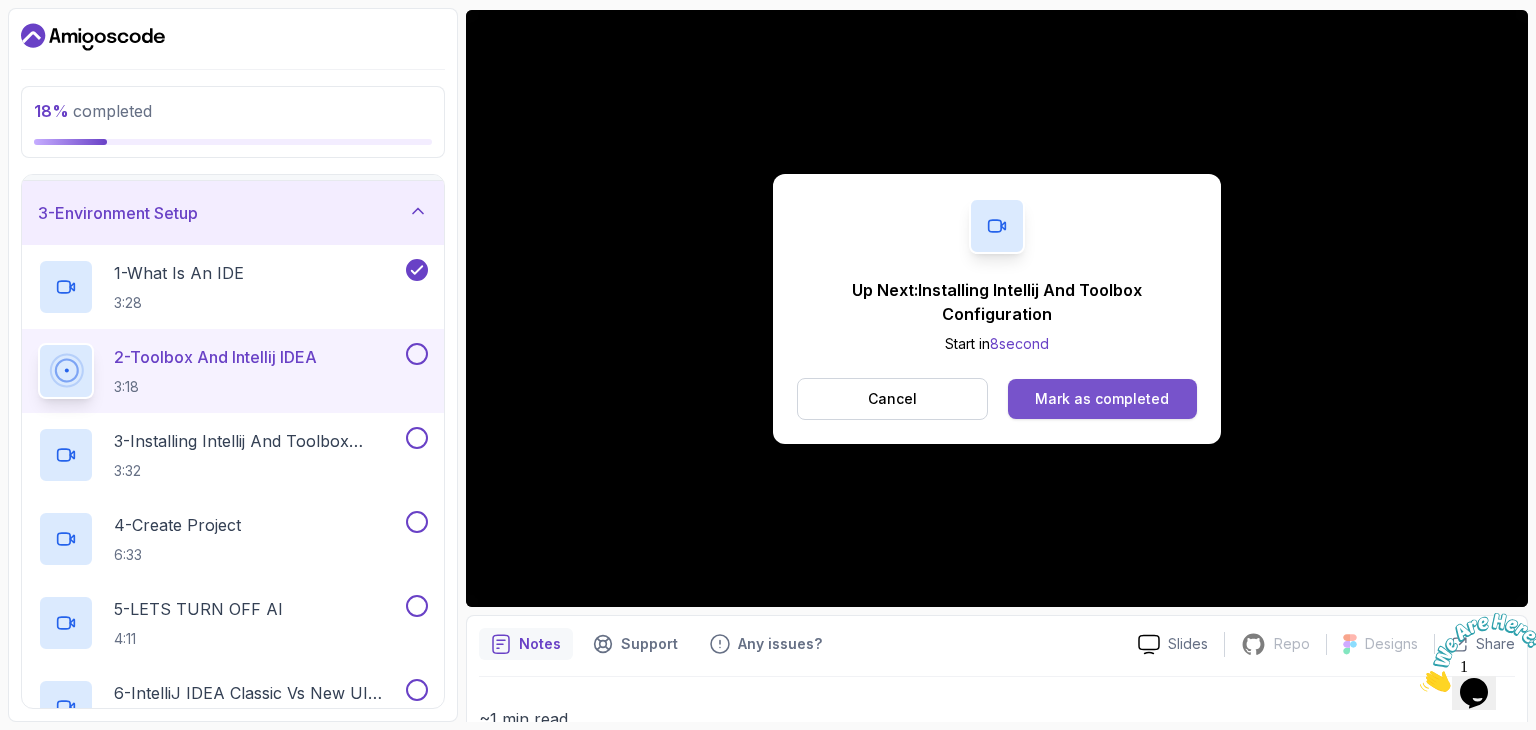 click on "Mark as completed" at bounding box center (1102, 399) 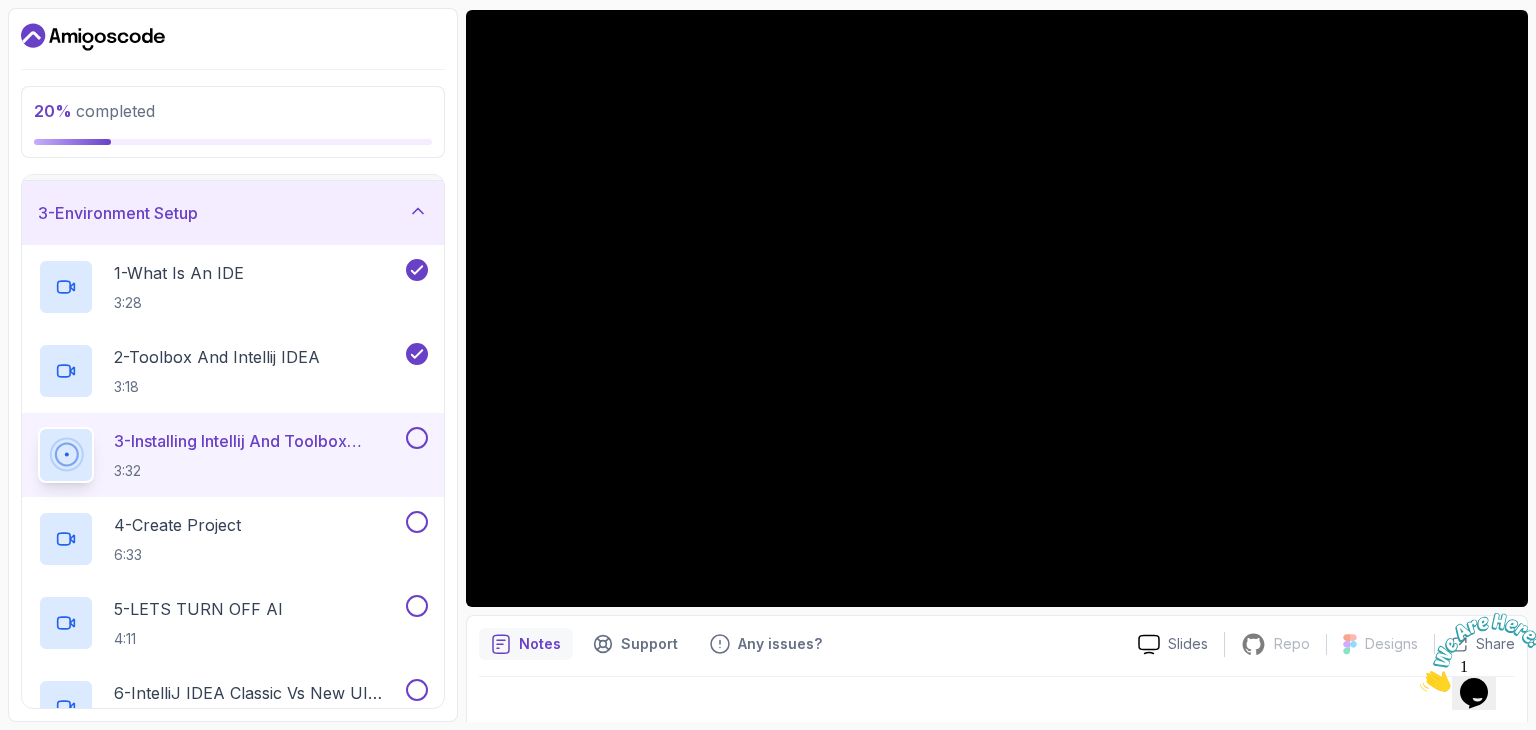 click on "3  -  Installing Intellij And Toolbox Configuration 3:32" at bounding box center [258, 455] 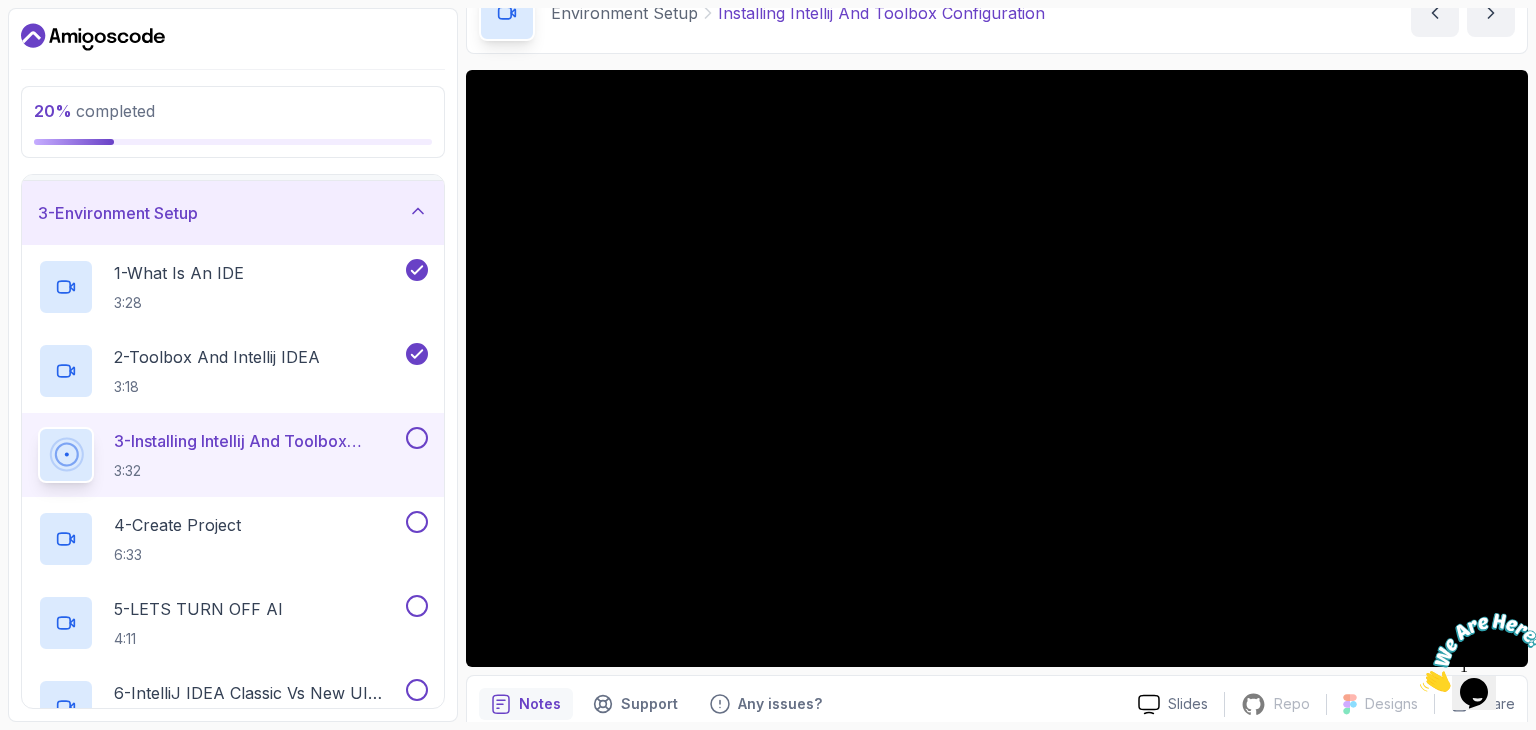 scroll, scrollTop: 112, scrollLeft: 0, axis: vertical 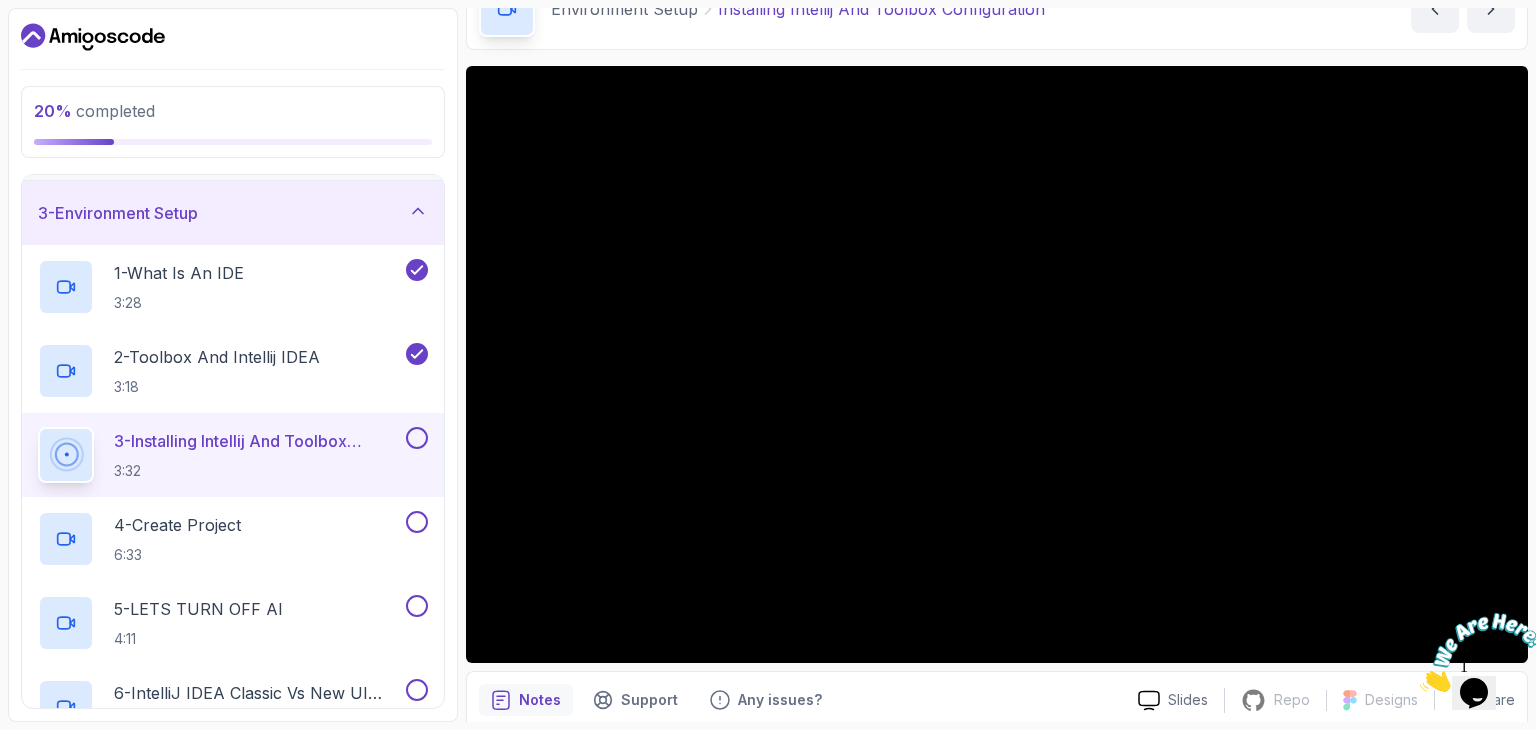 type 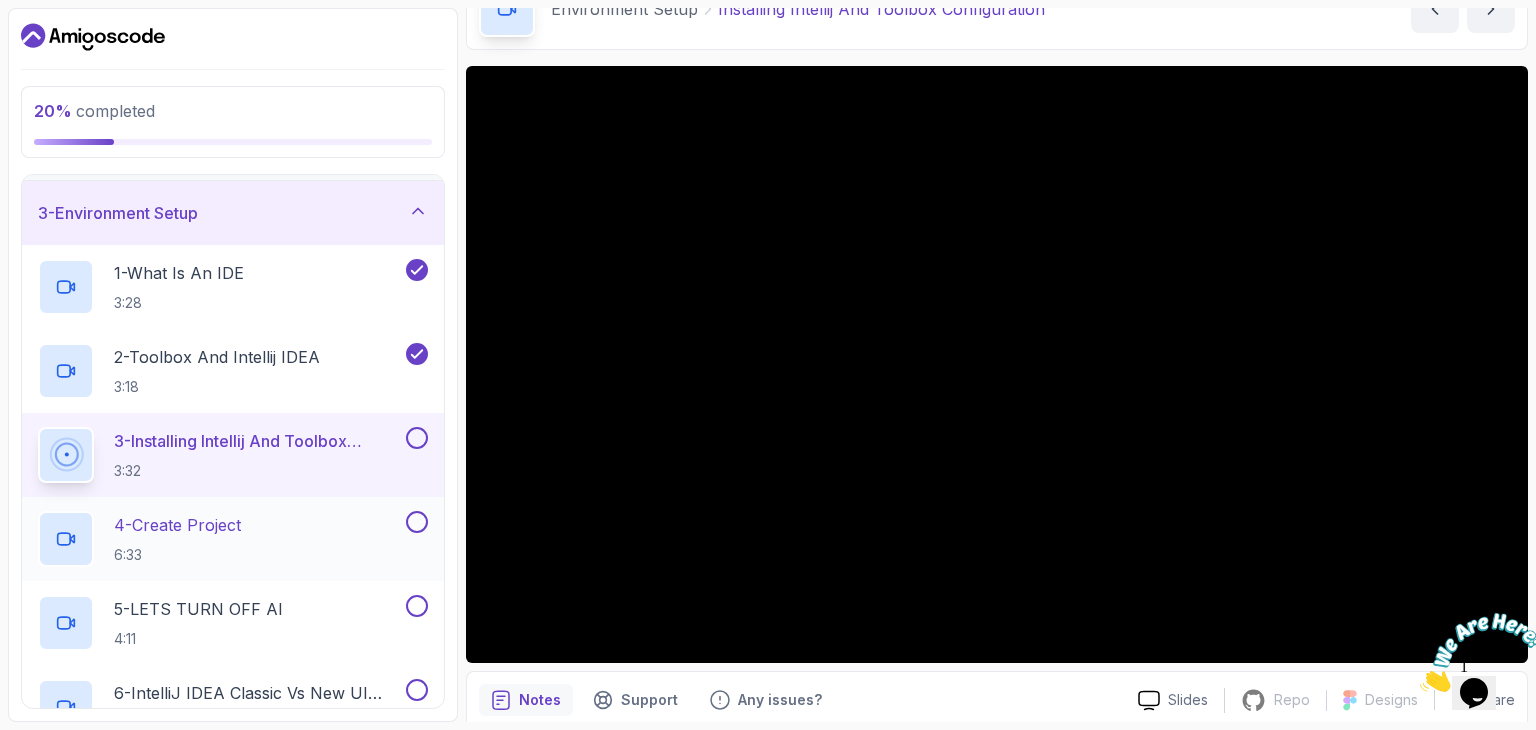 click on "4  -  Create Project 6:33" at bounding box center [220, 539] 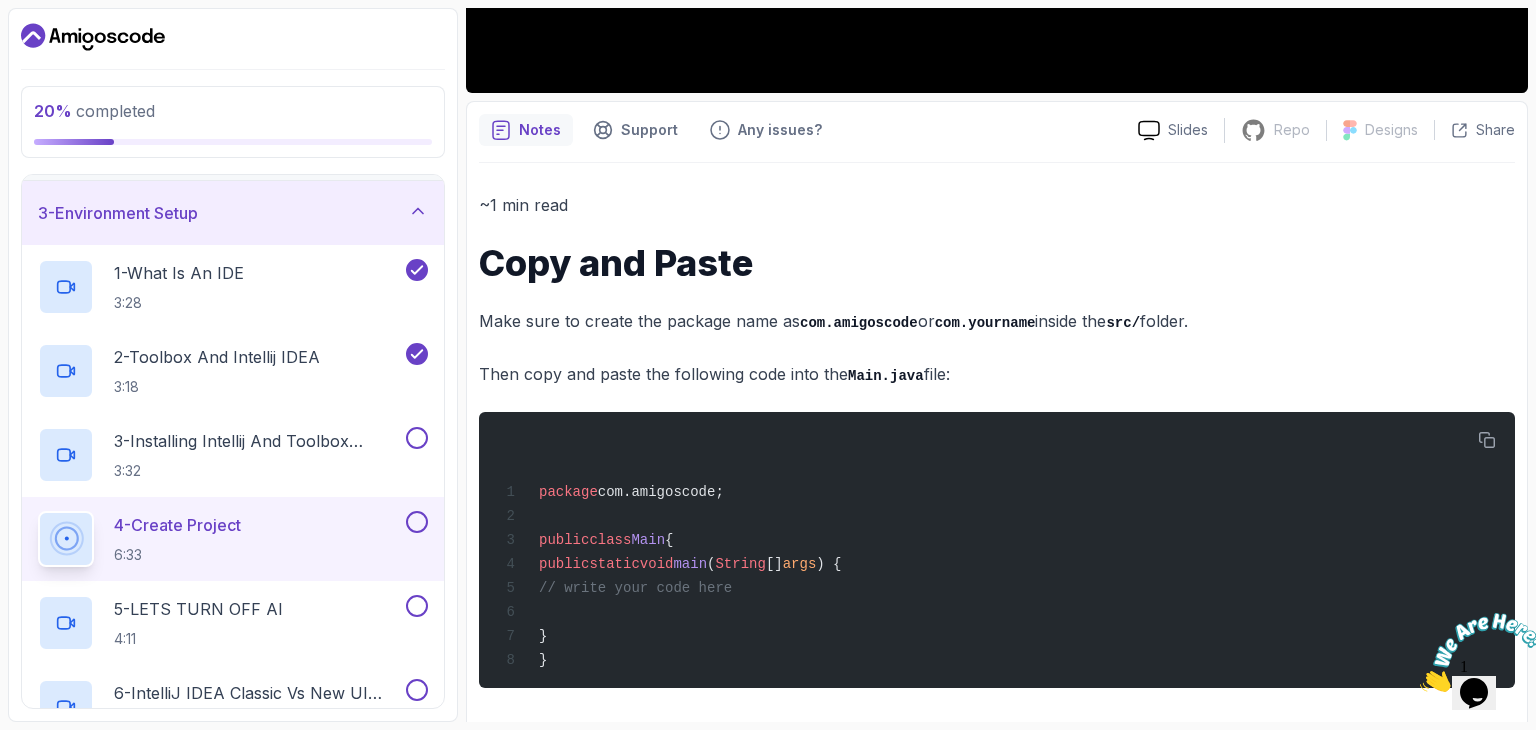 scroll, scrollTop: 688, scrollLeft: 0, axis: vertical 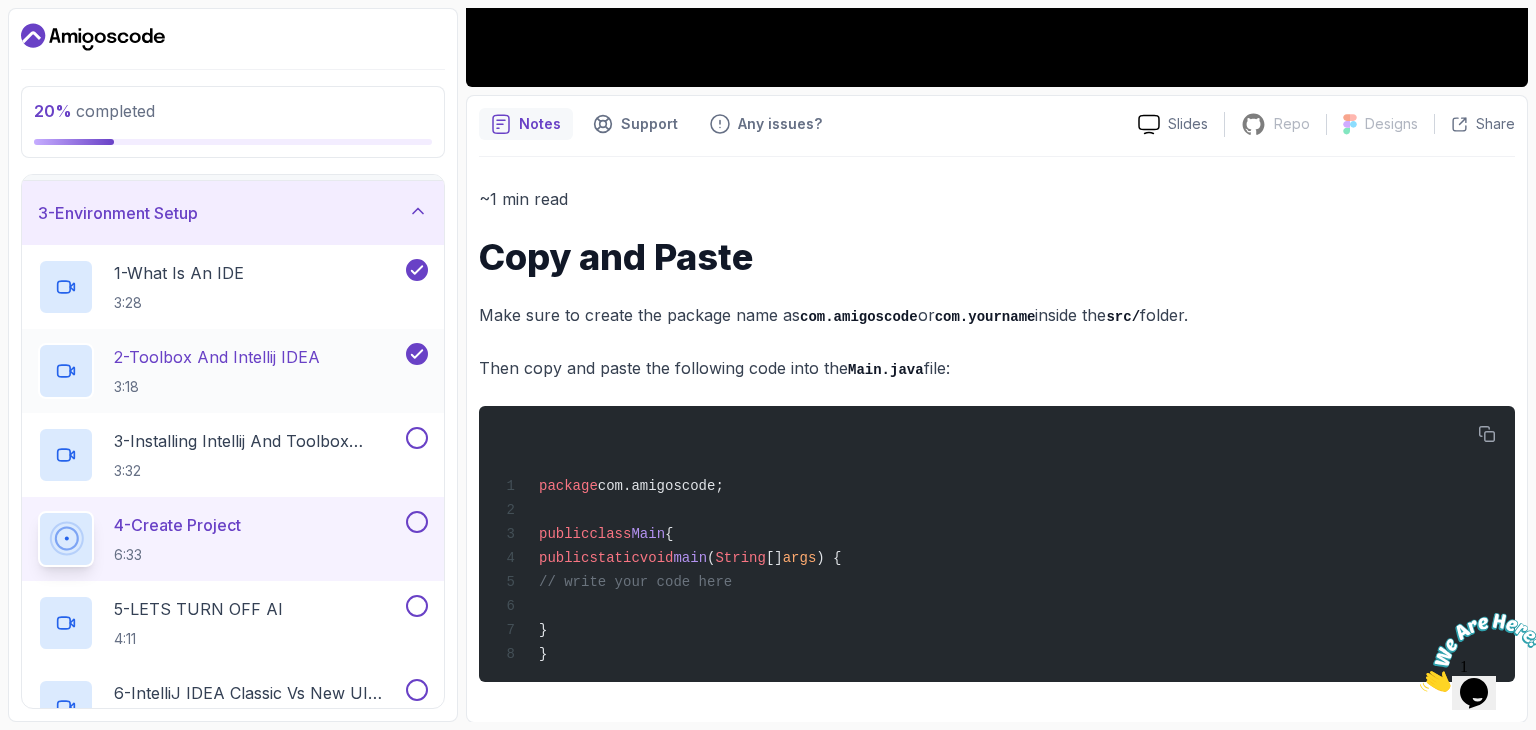 click on "2  -  Toolbox And Intellij IDEA 3:18" at bounding box center [233, 371] 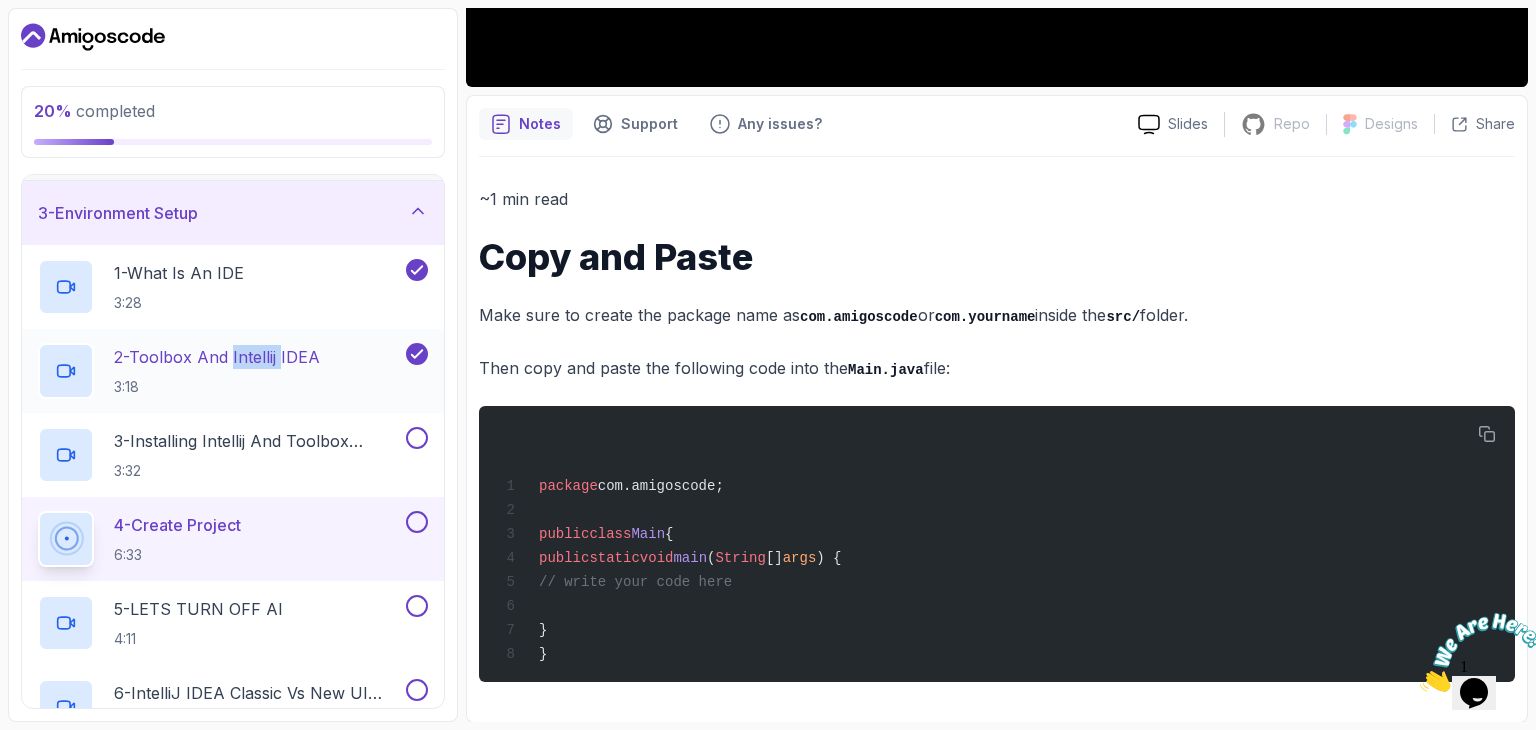 click on "2  -  Toolbox And Intellij IDEA 3:18" at bounding box center (233, 371) 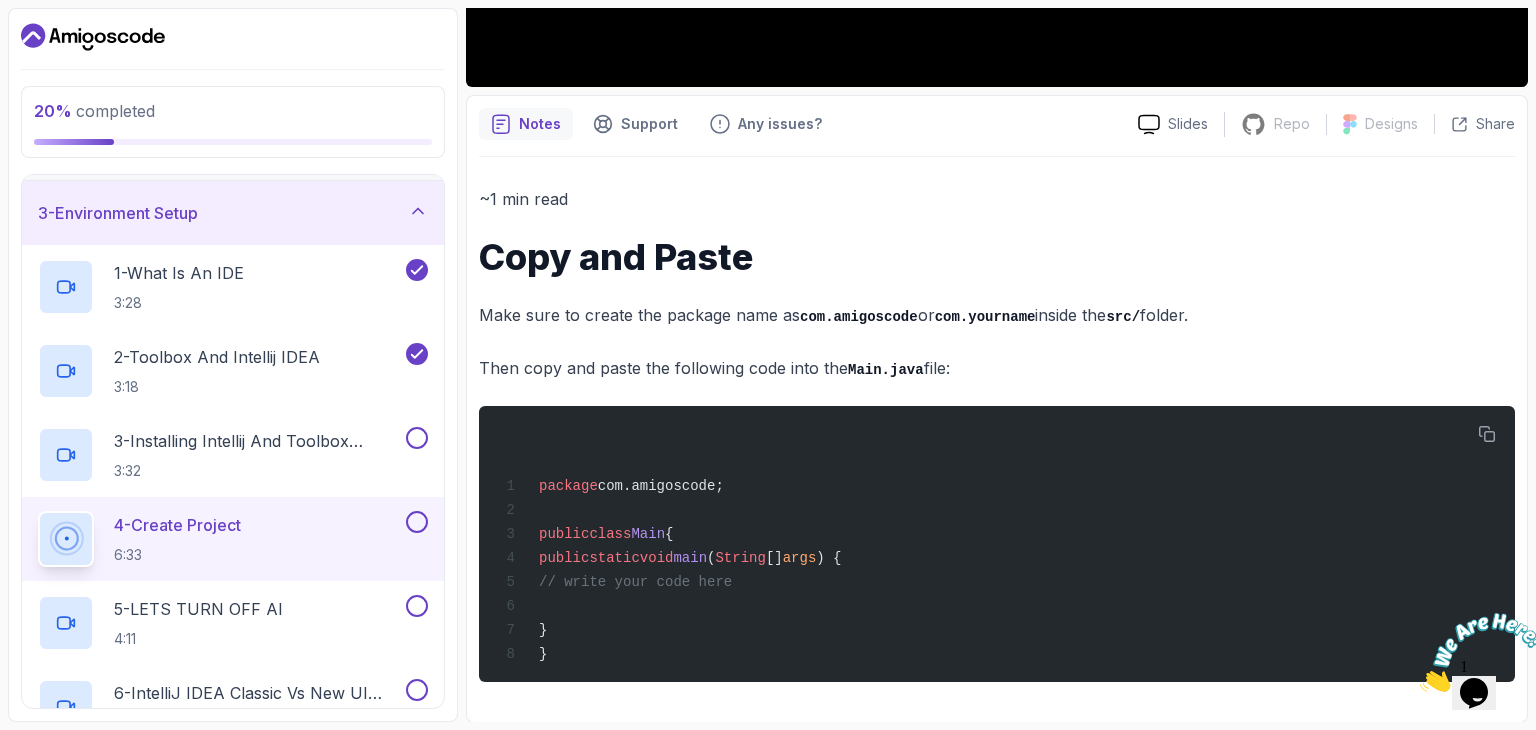 click on "~1 min read Copy and Paste
Make sure to create the package name as  com.amigoscode  or  com.yourname  inside the  src/  folder.
Then copy and paste the following code into the  Main.java  file:
package  com.amigoscode;
public  class  Main  {
public  static  void  main ( String []  args ) {
// write your code here
}
}" at bounding box center (997, 433) 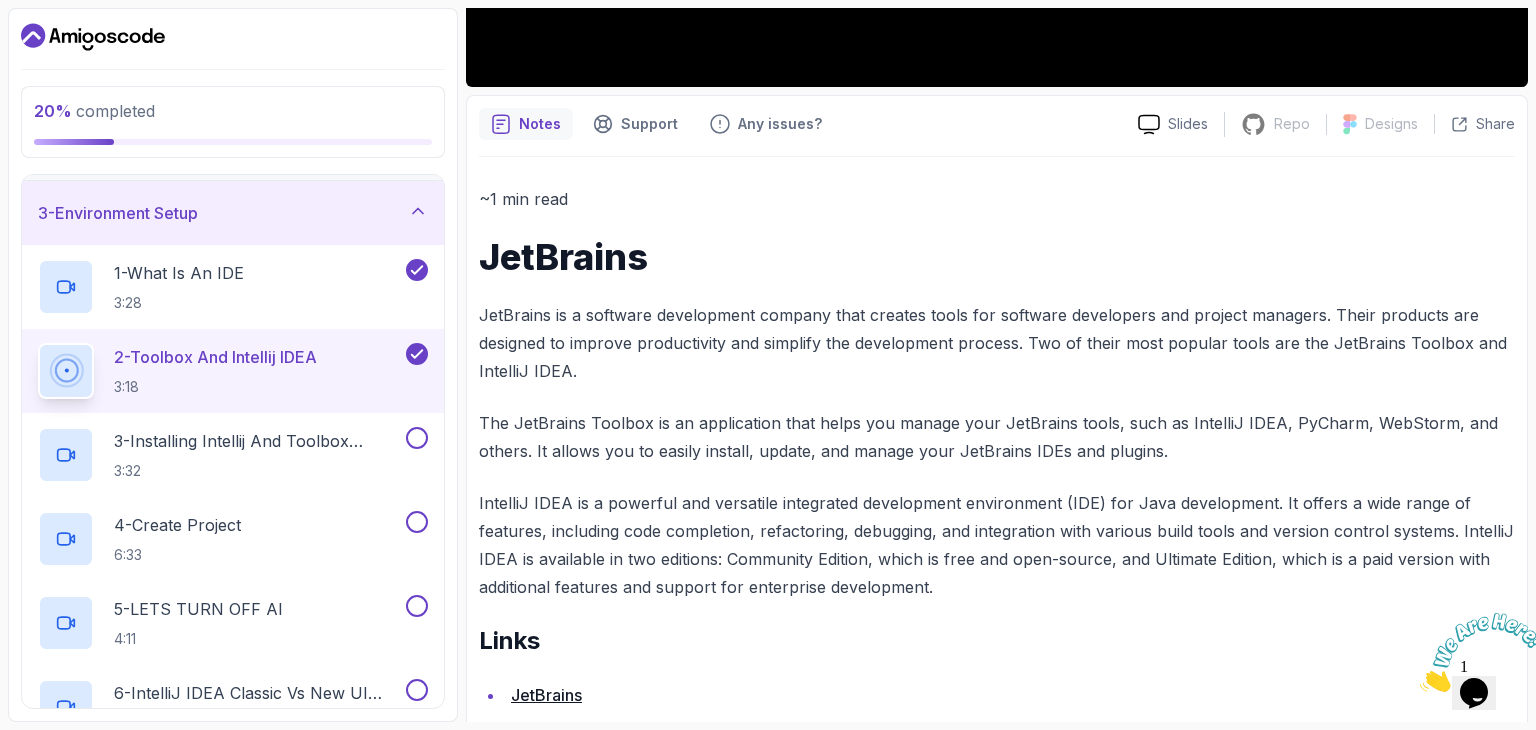 scroll, scrollTop: 796, scrollLeft: 0, axis: vertical 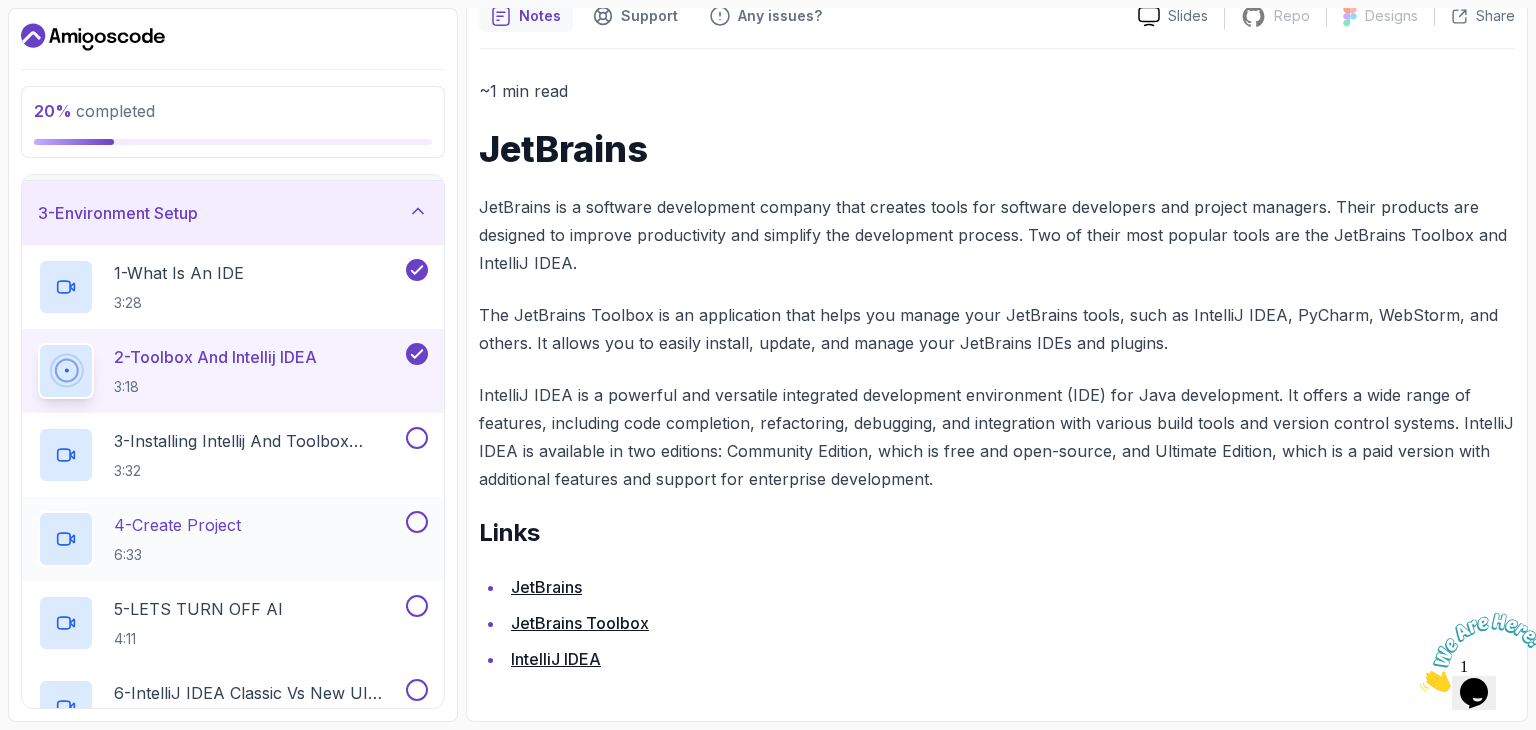 click on "4  -  Create Project 6:33" at bounding box center [177, 539] 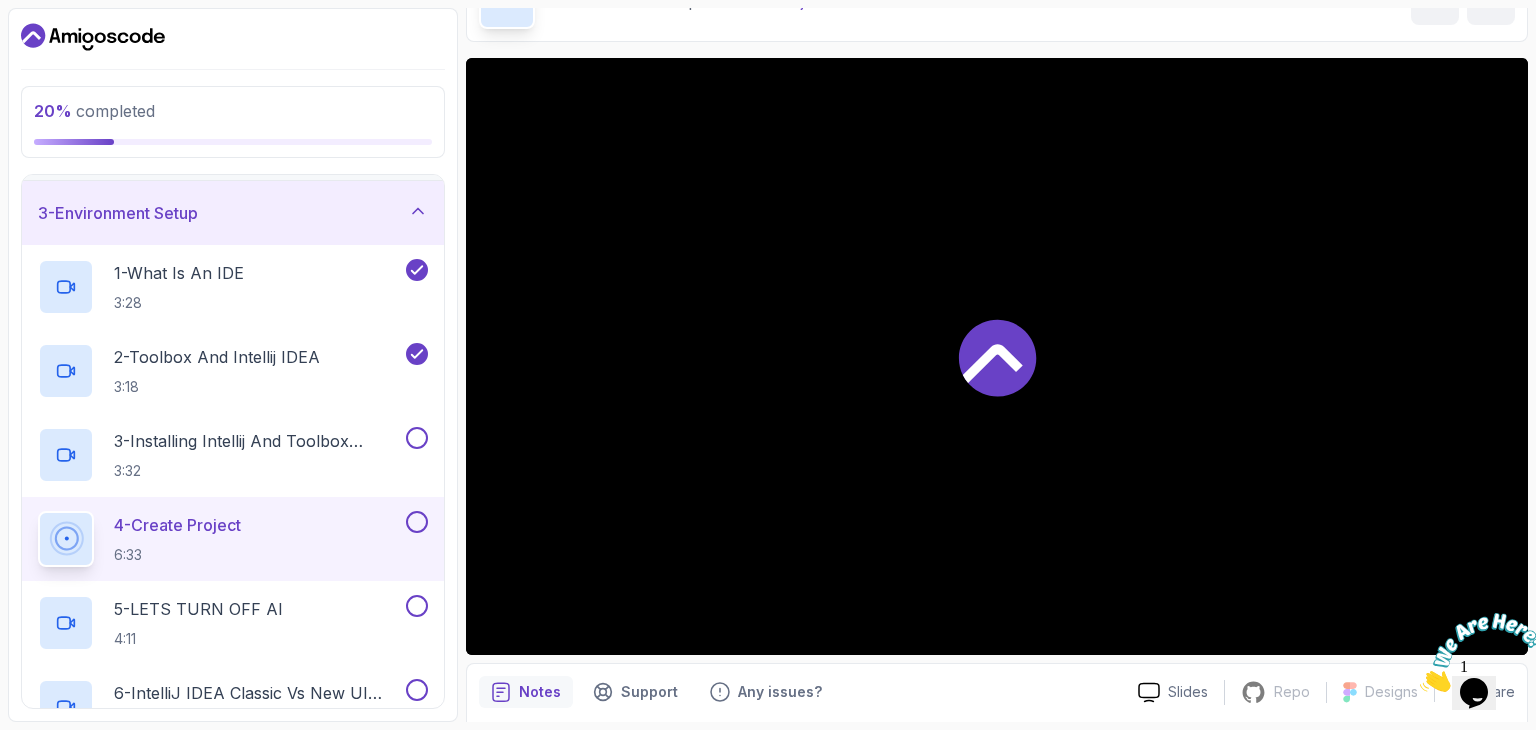 scroll, scrollTop: 0, scrollLeft: 0, axis: both 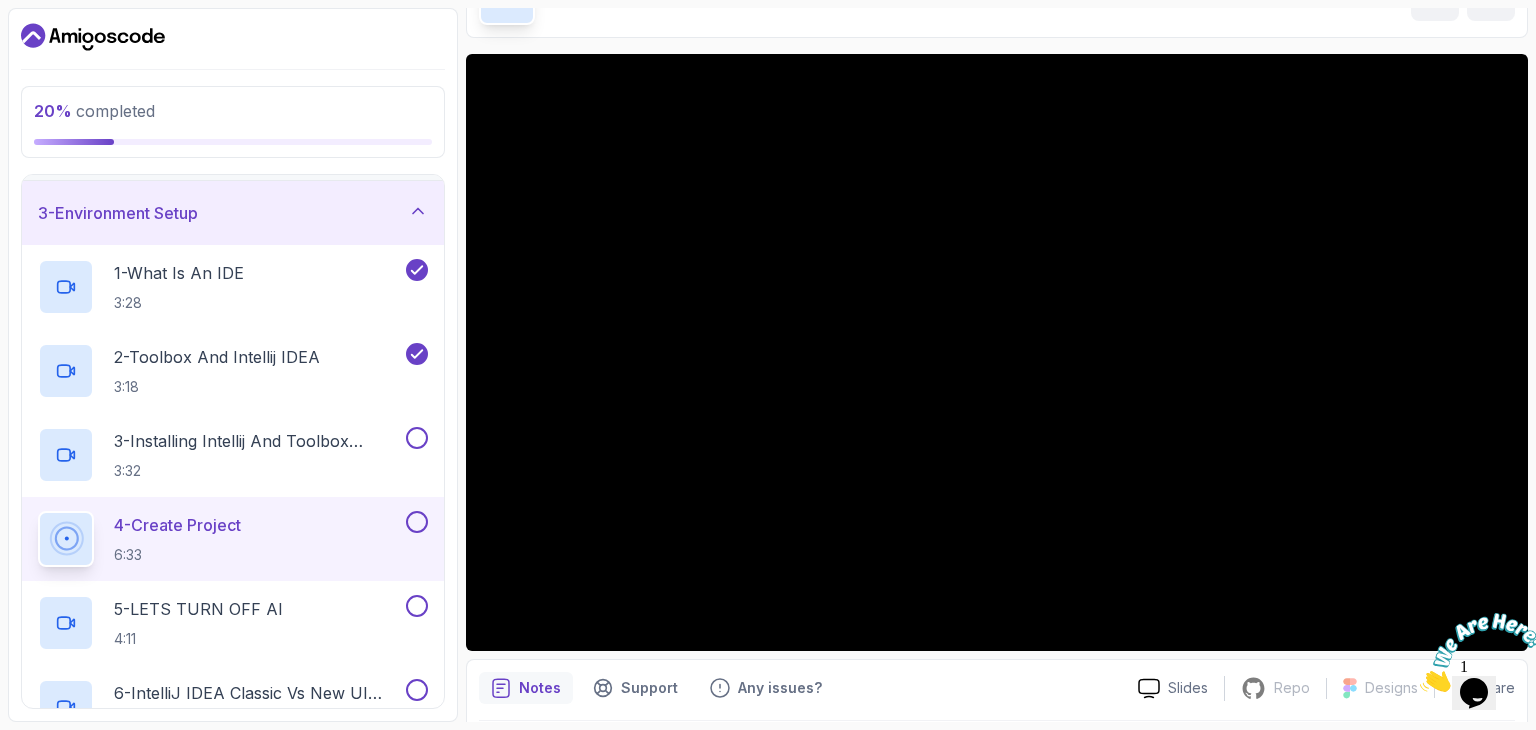 type 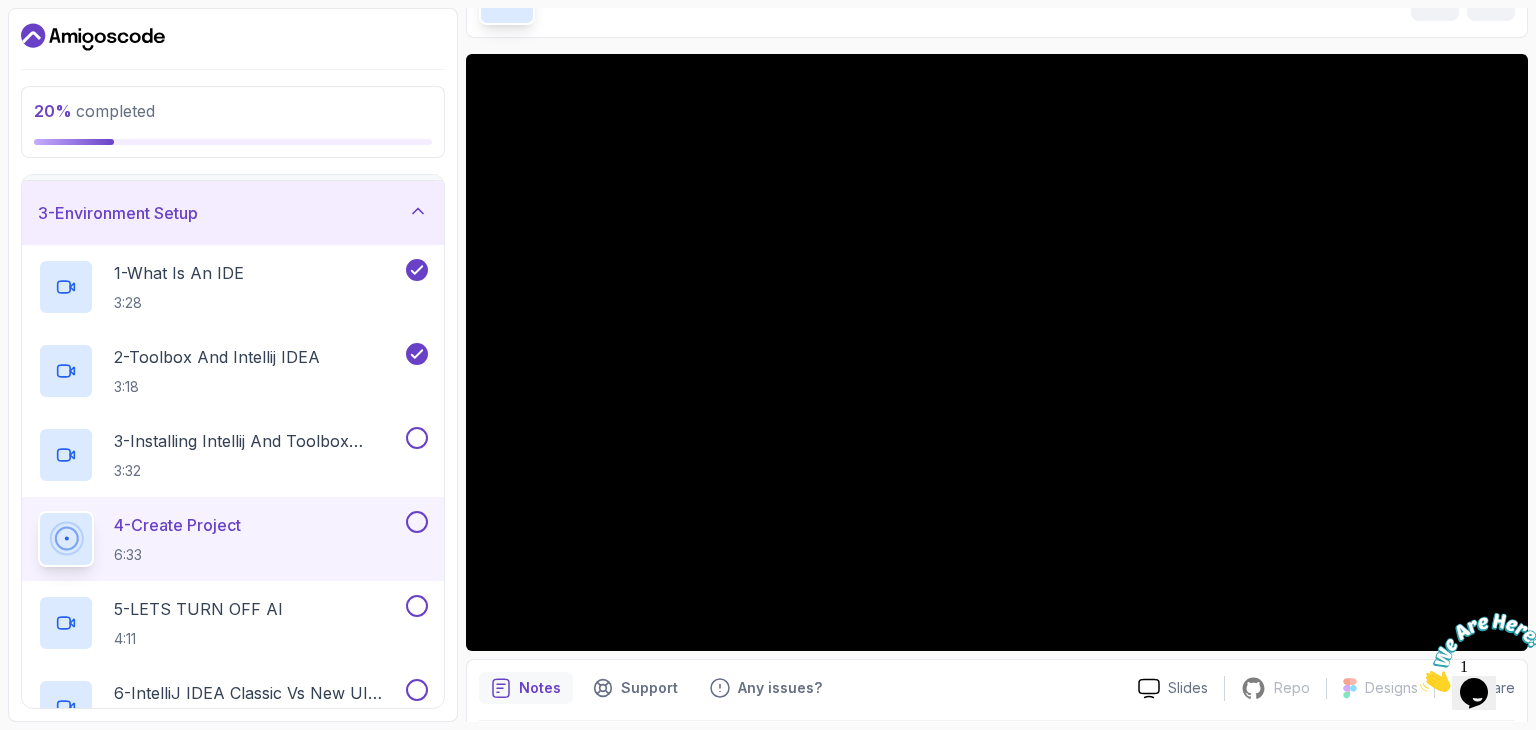 click on "Notes Support Any issues?" at bounding box center [800, 688] 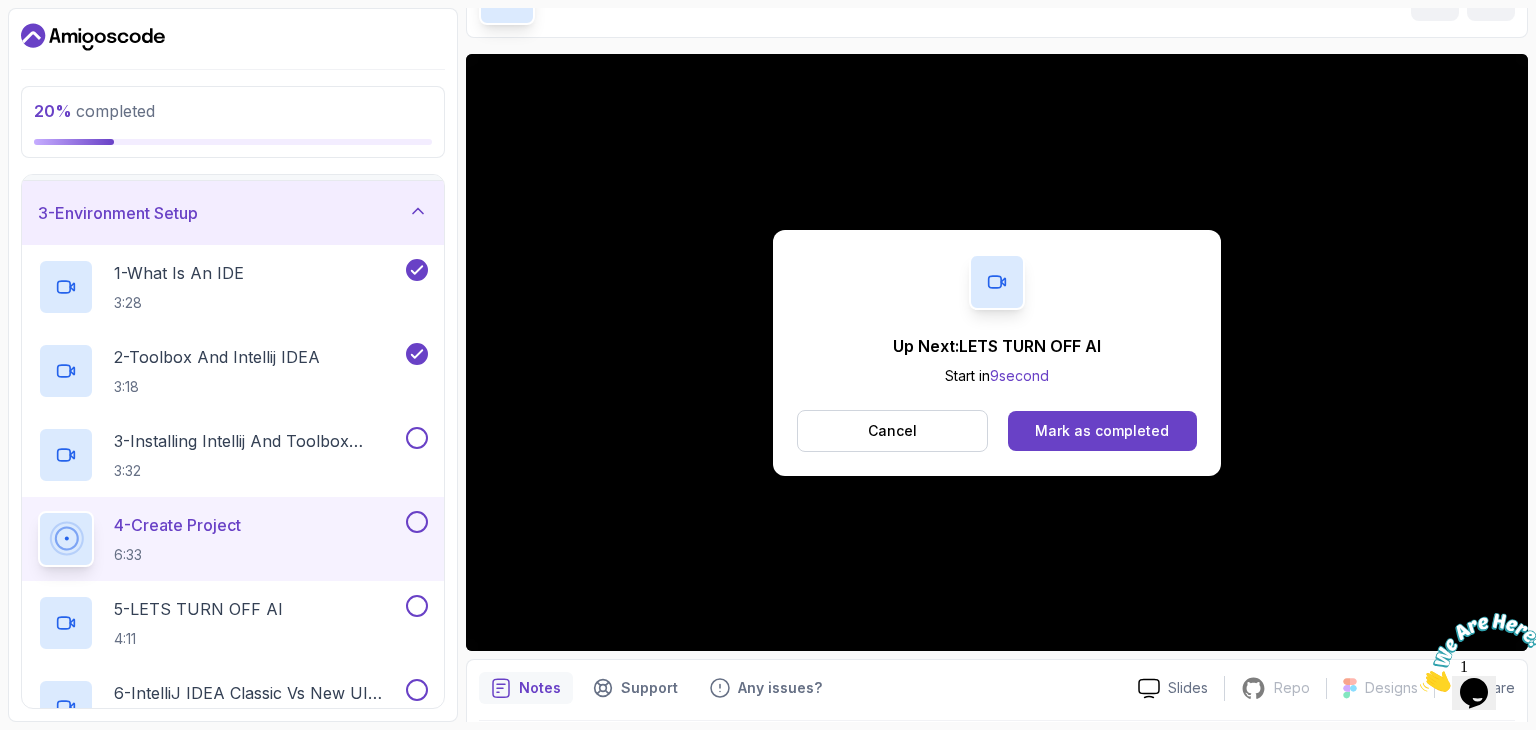 drag, startPoint x: 323, startPoint y: 121, endPoint x: 674, endPoint y: 334, distance: 410.57278 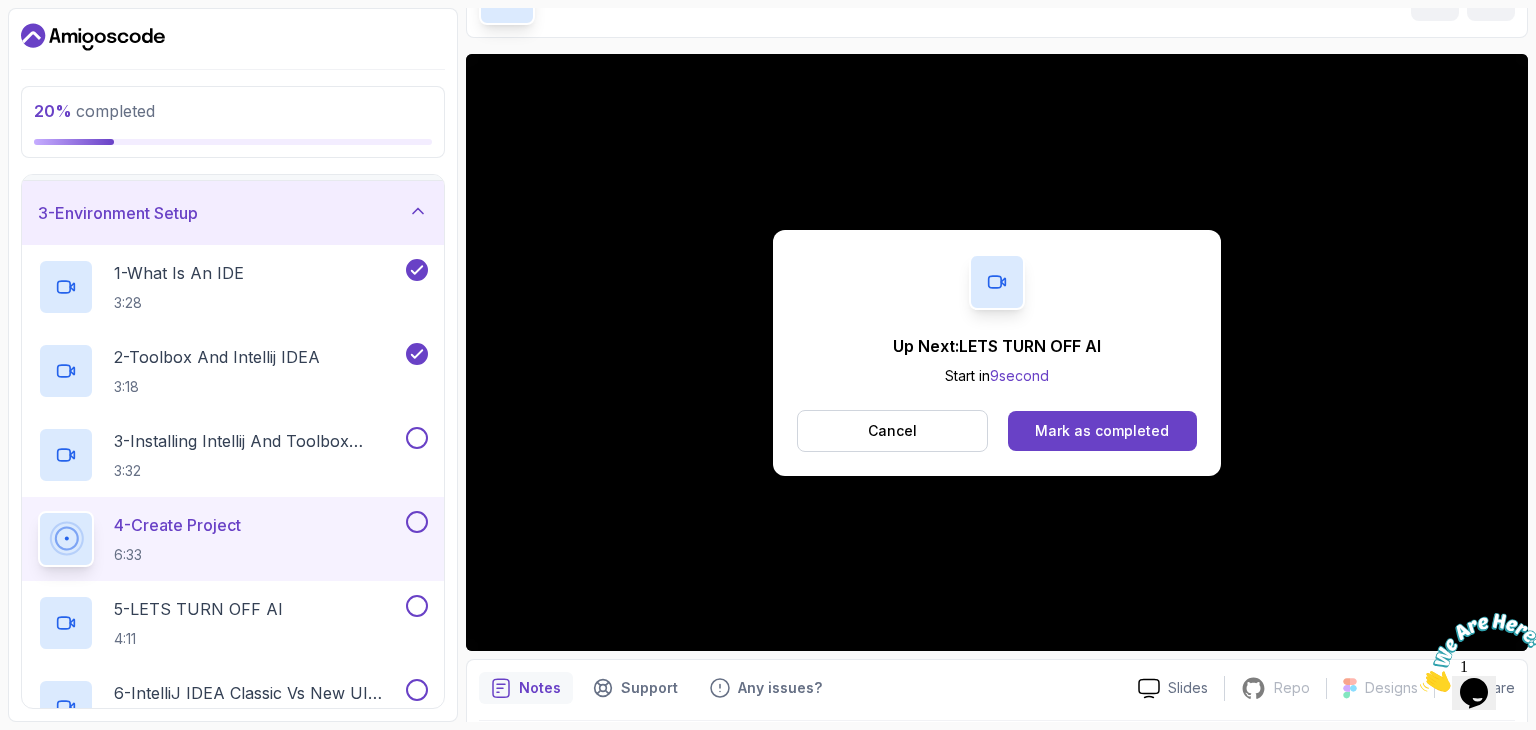 click on "Up Next:  LETS TURN OFF AI Start in  9  second Cancel Mark as completed" at bounding box center (997, 352) 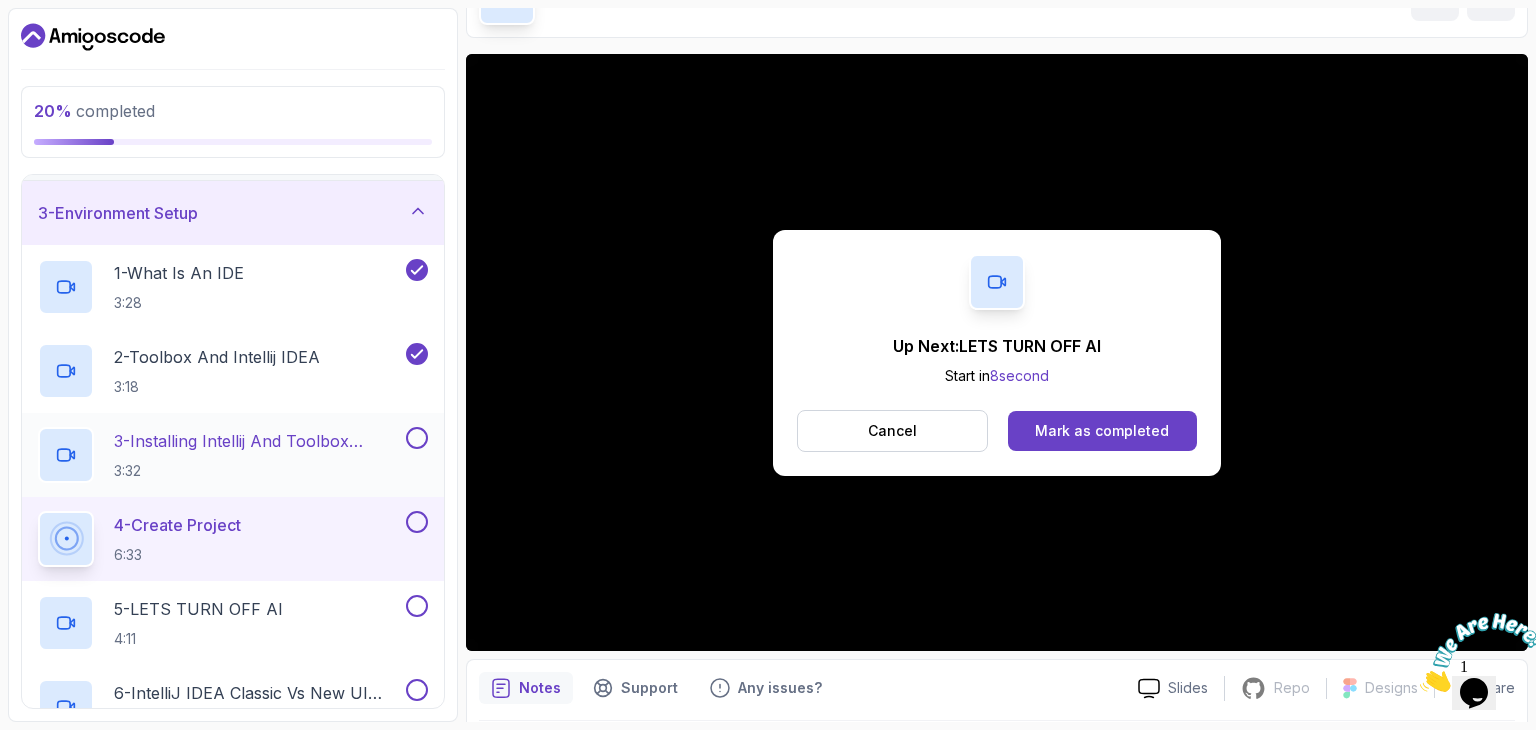 click on "3:32" at bounding box center (258, 471) 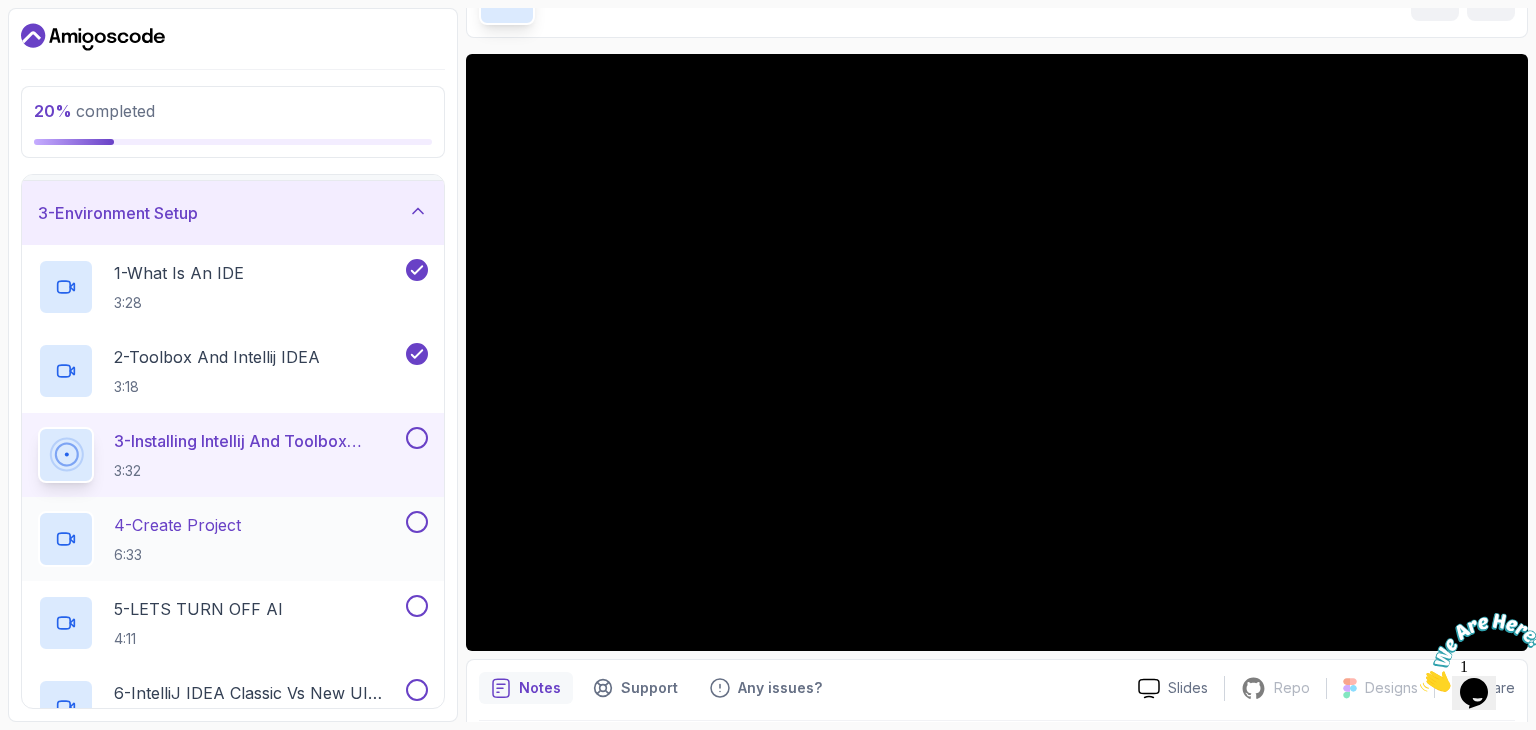 click on "4  -  Create Project 6:33" at bounding box center (220, 539) 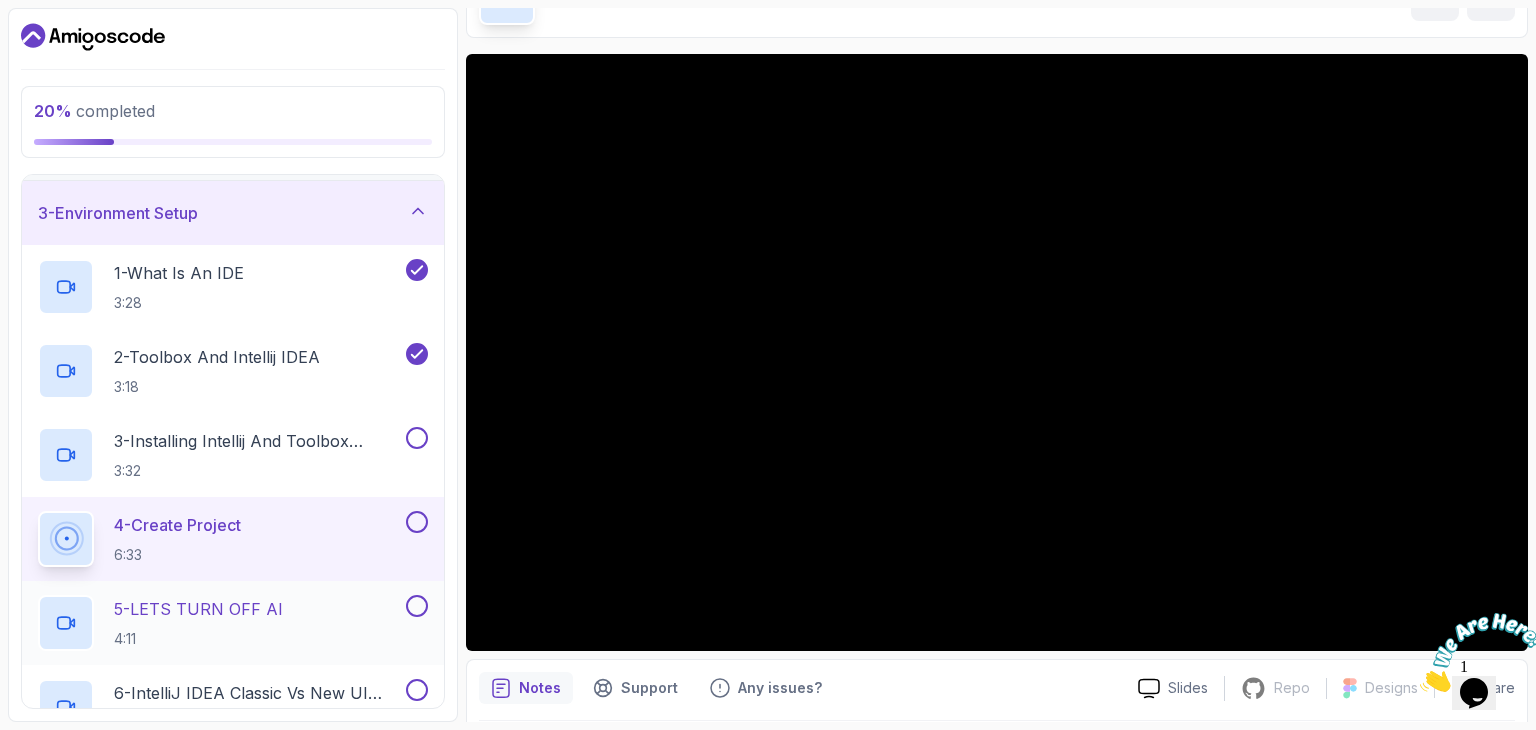 click on "4:11" at bounding box center (198, 639) 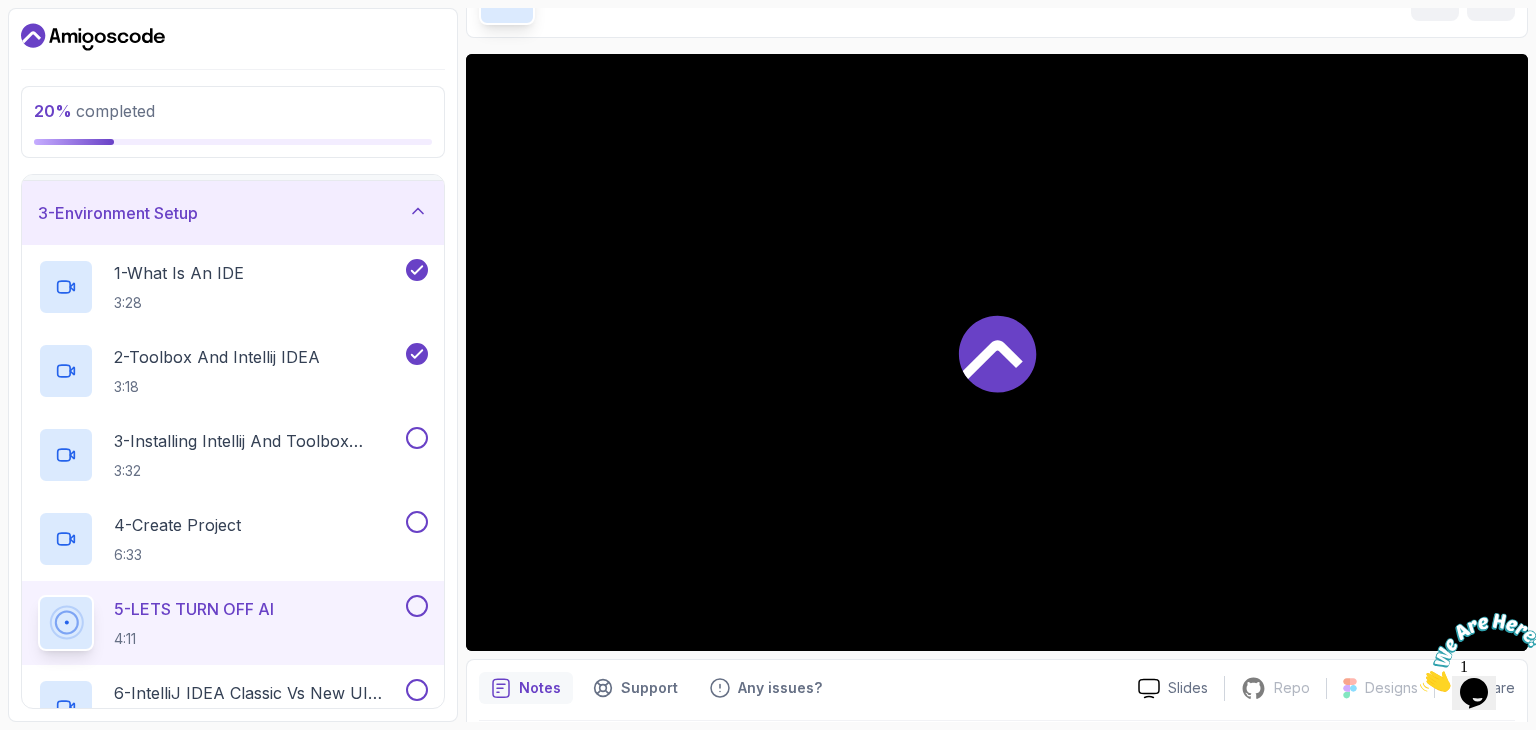 type 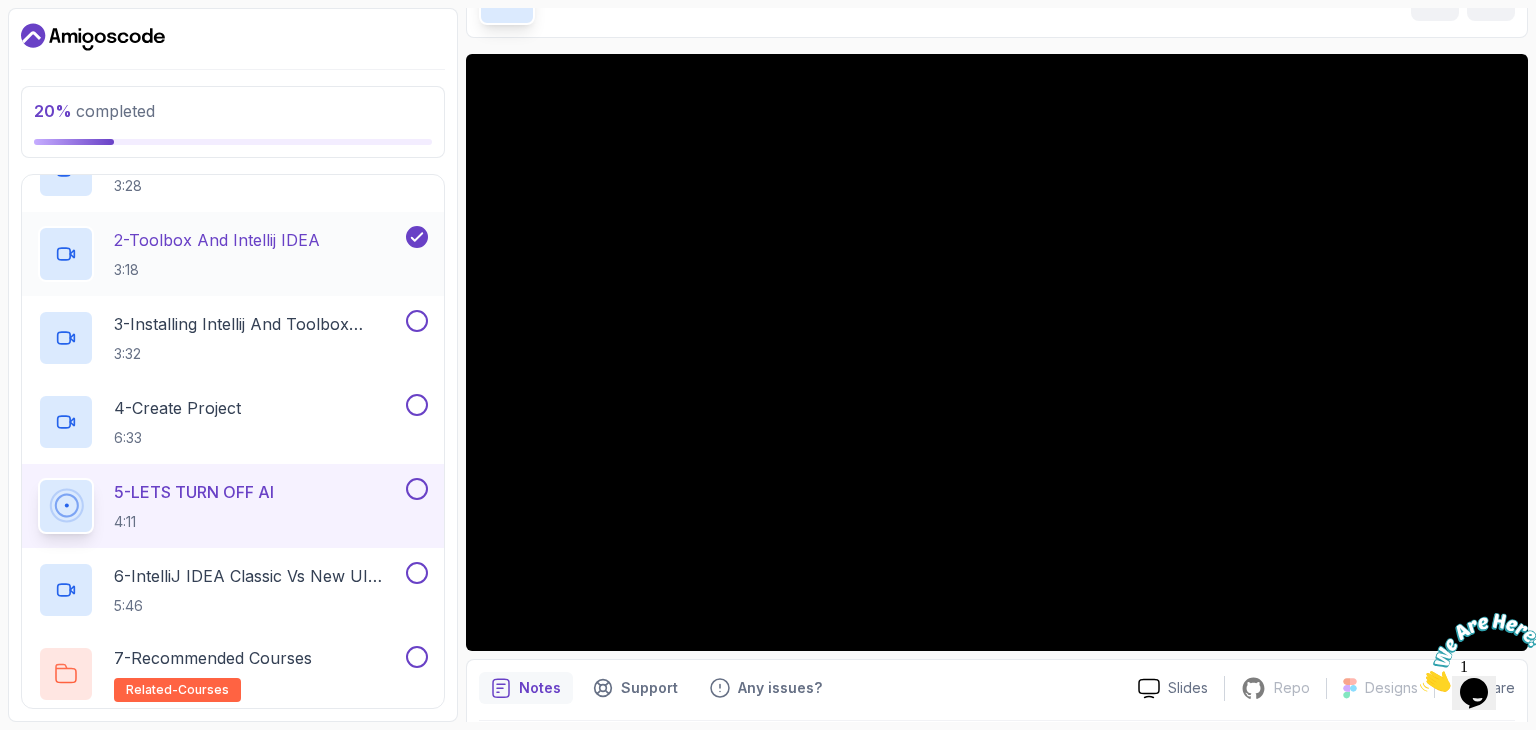 scroll, scrollTop: 339, scrollLeft: 0, axis: vertical 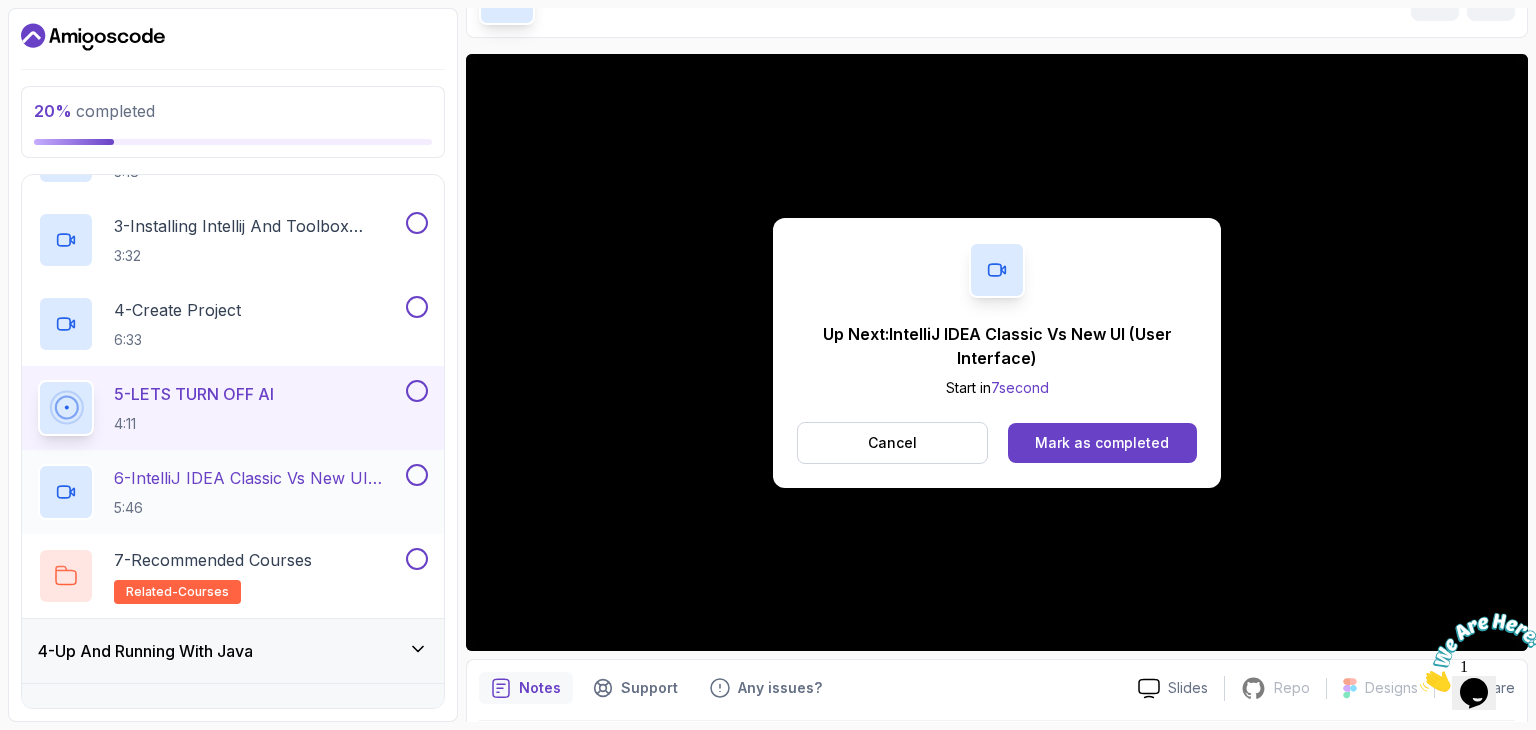 click on "6  -  IntelliJ IDEA Classic Vs New UI (User Interface) 5:46" at bounding box center (258, 492) 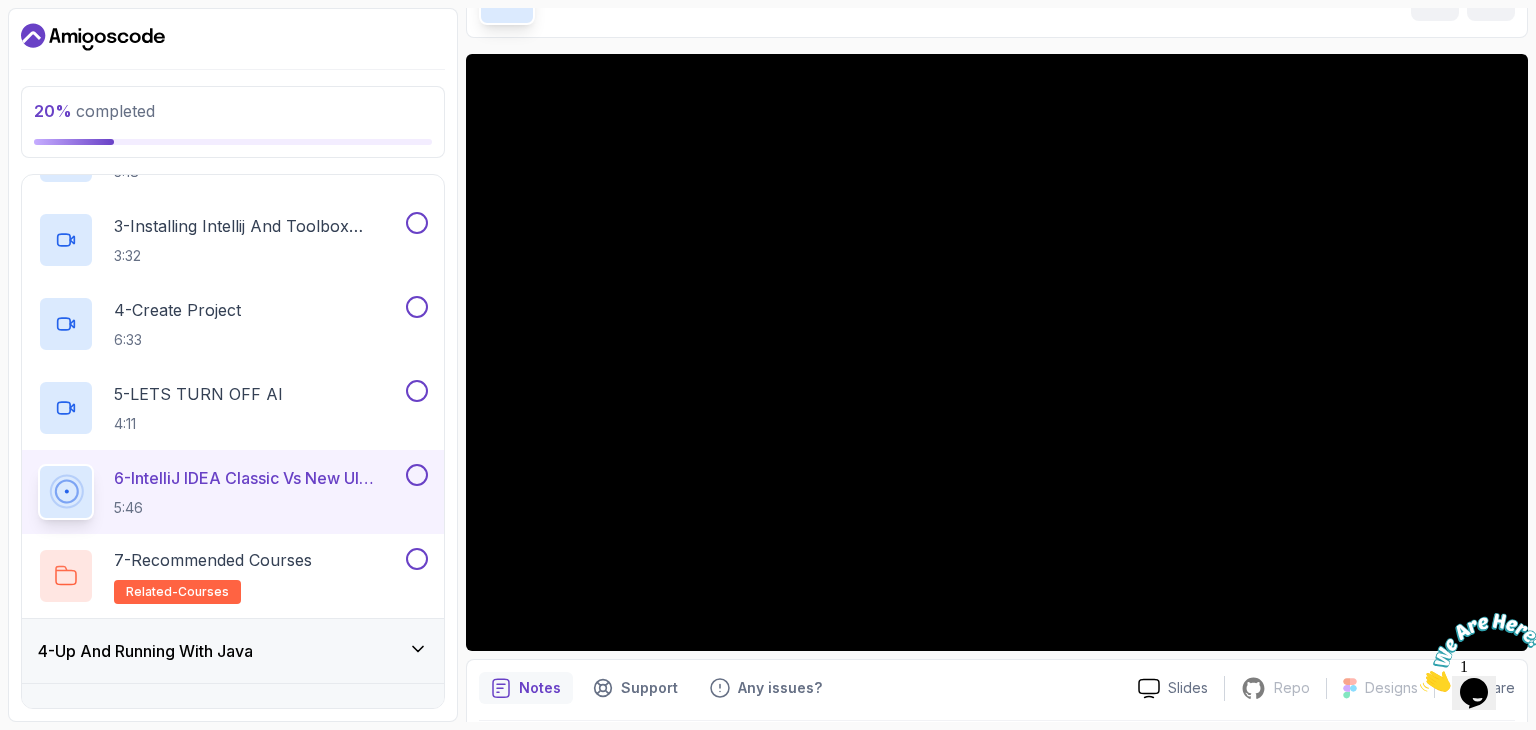 type 